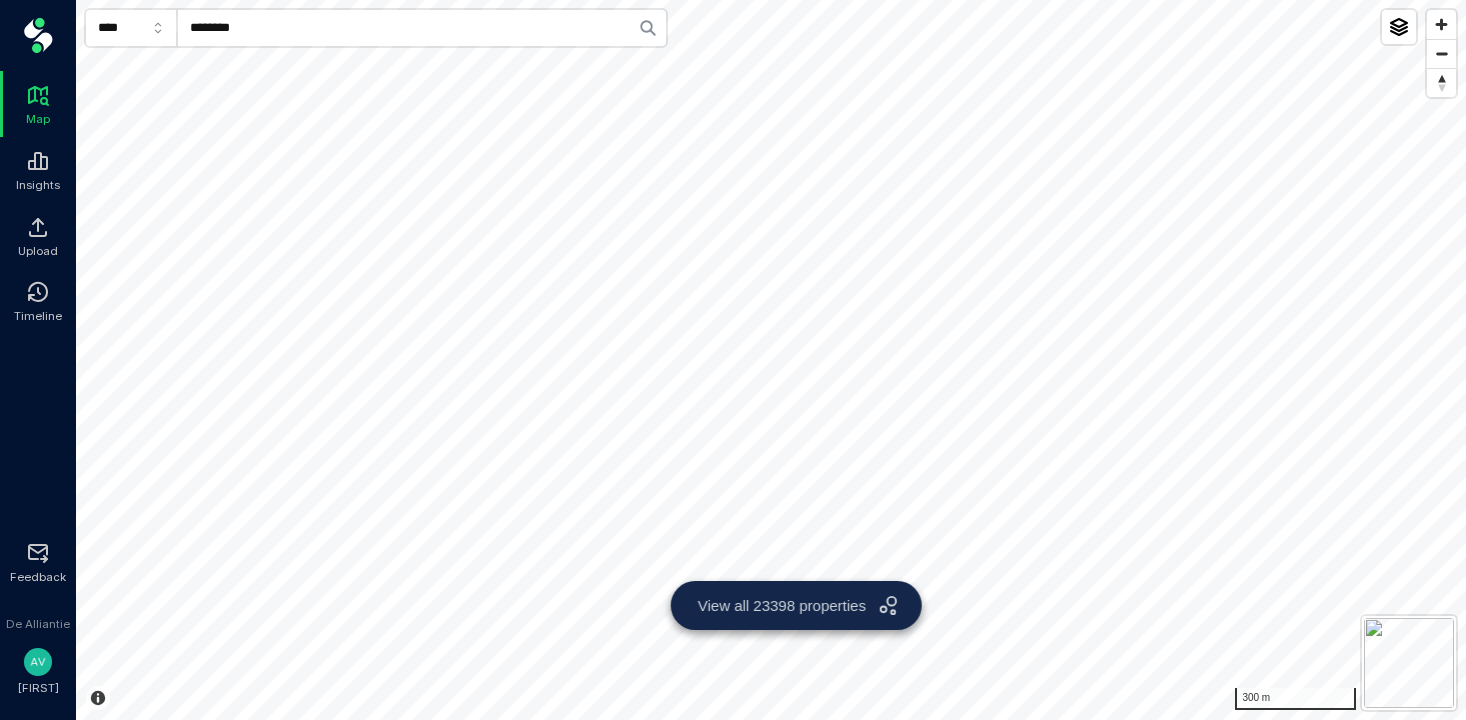 scroll, scrollTop: 0, scrollLeft: 0, axis: both 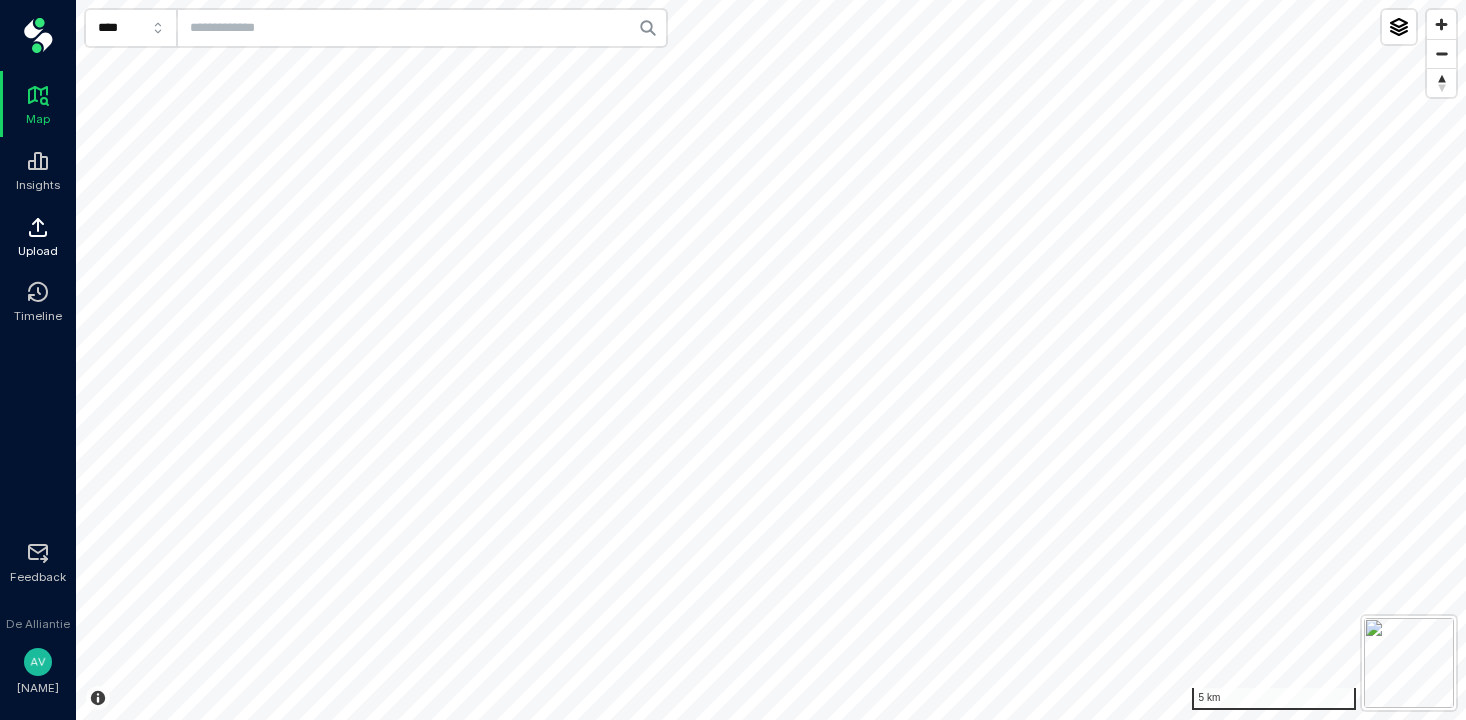 click 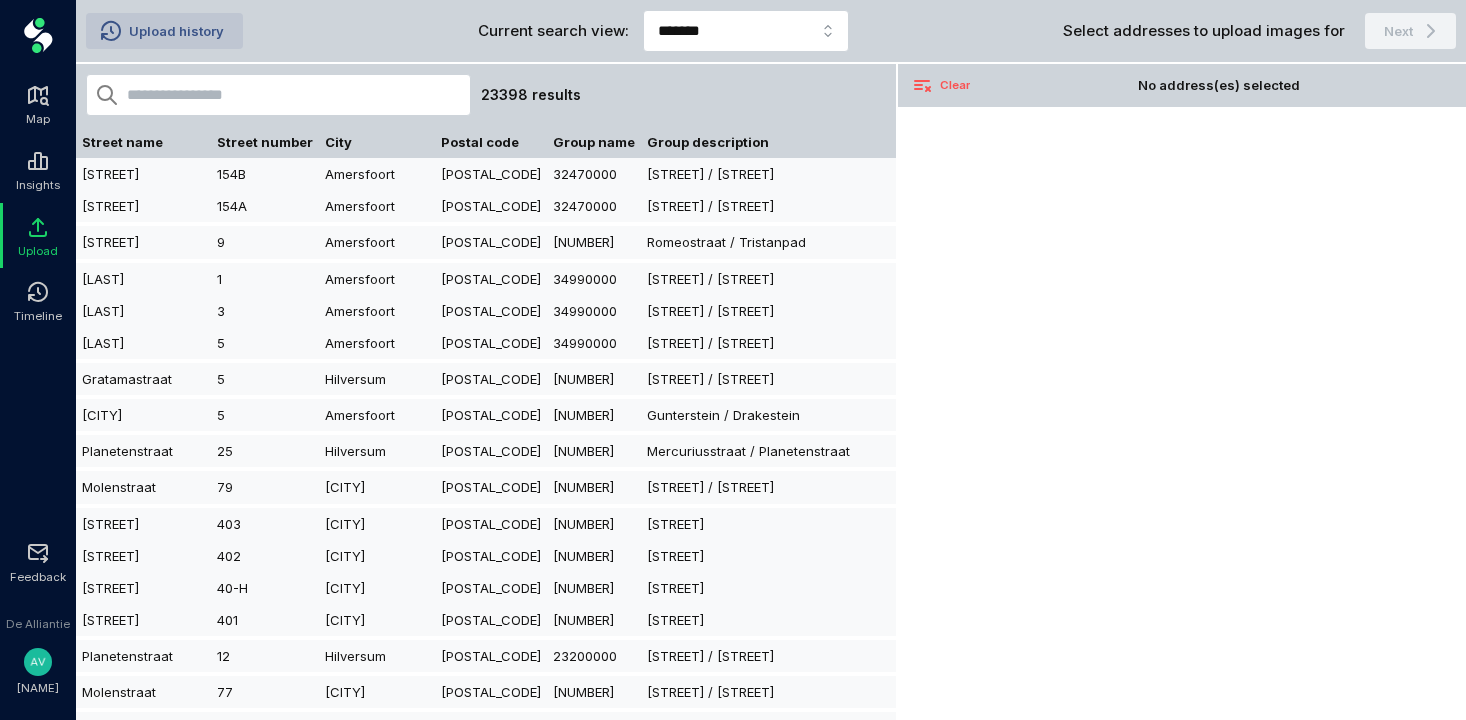 click on "Upload history" at bounding box center [176, 31] 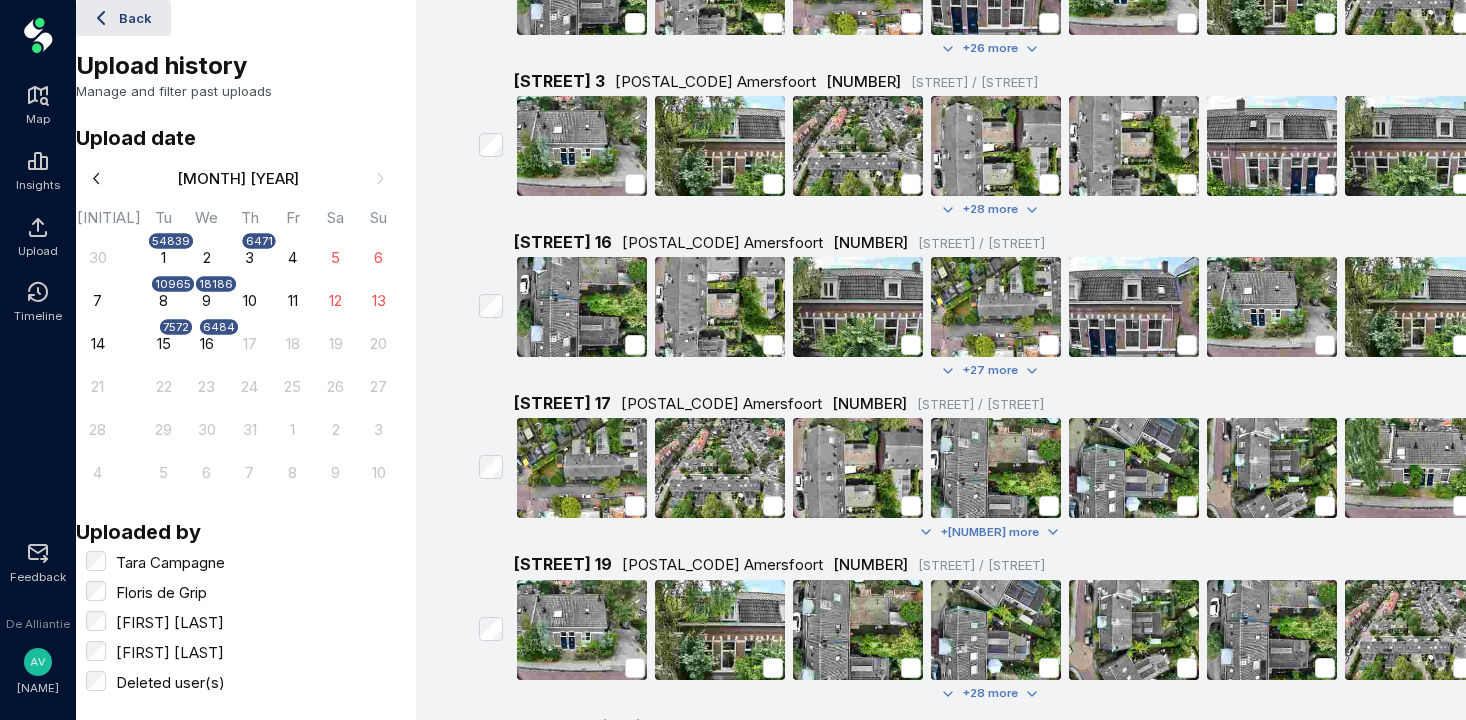 scroll, scrollTop: 0, scrollLeft: 0, axis: both 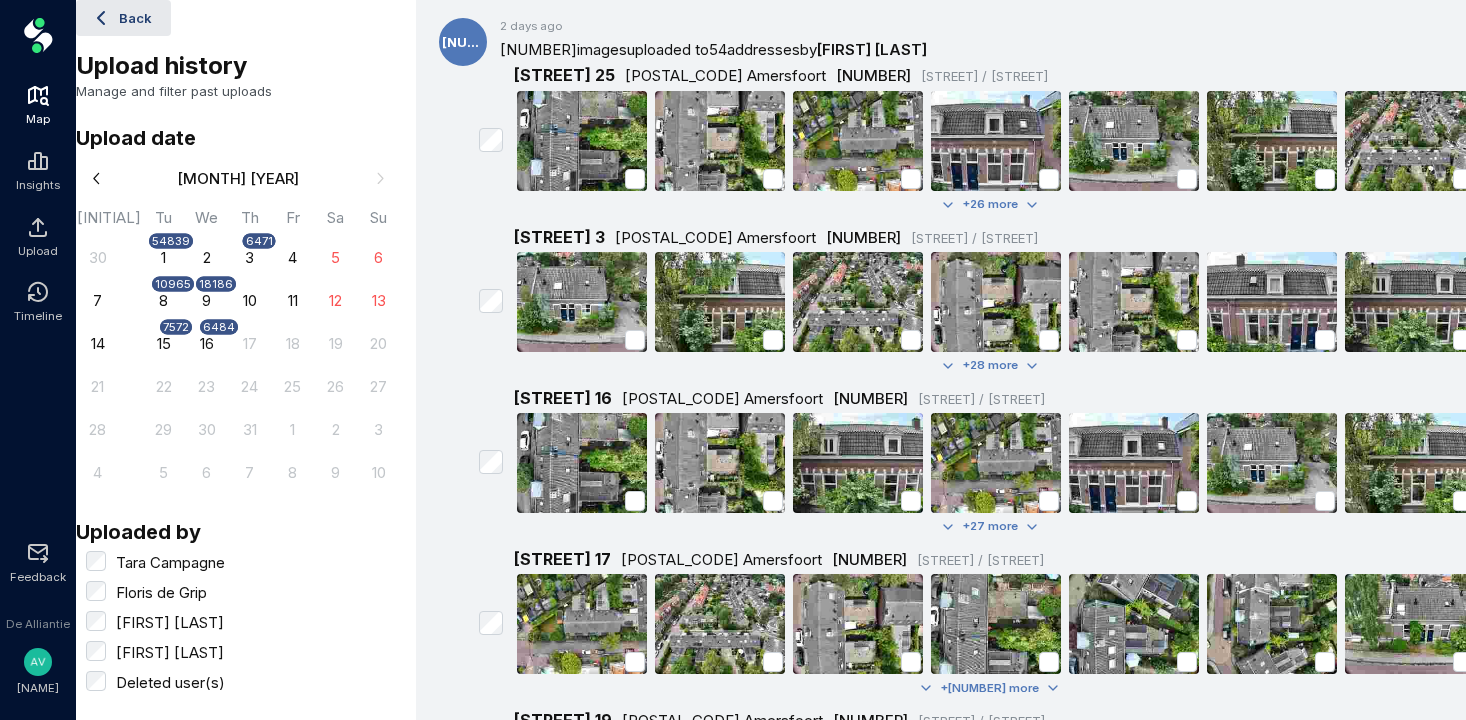 click 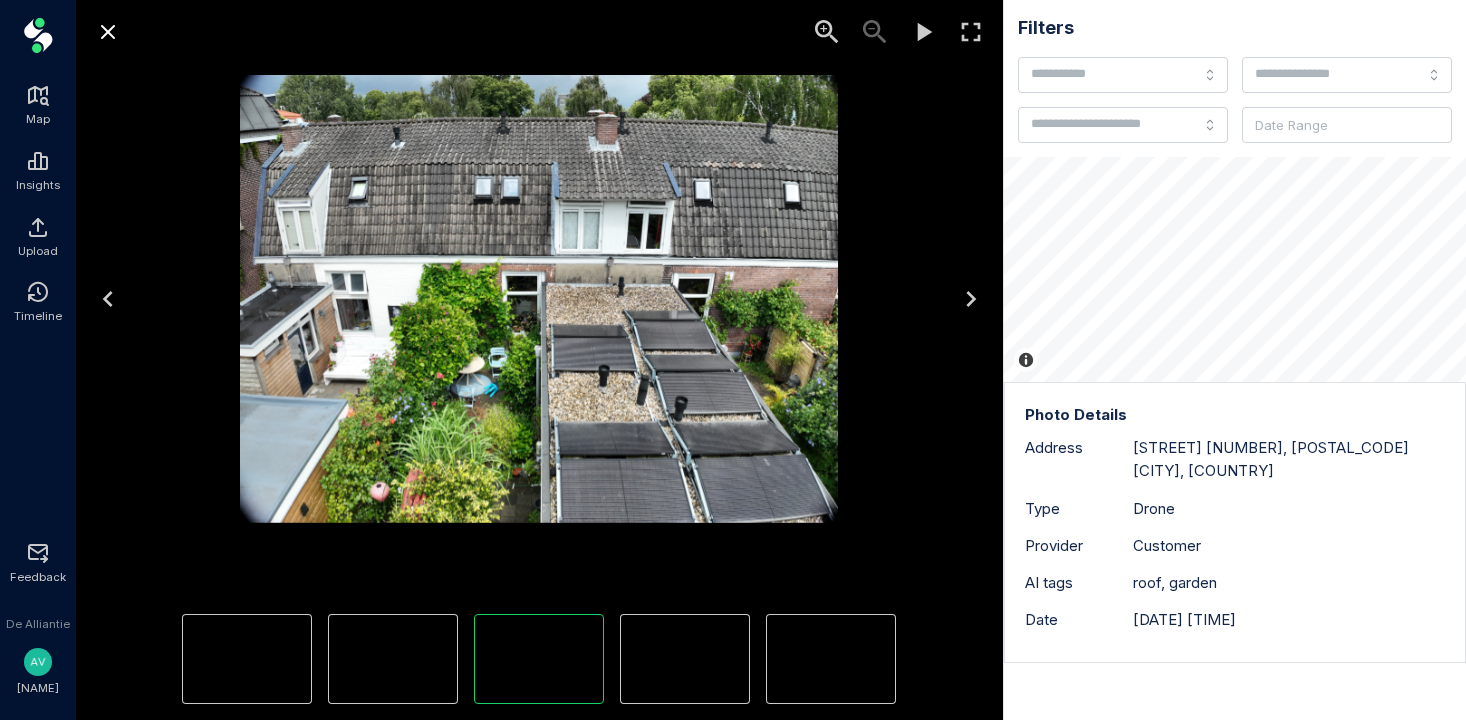 click 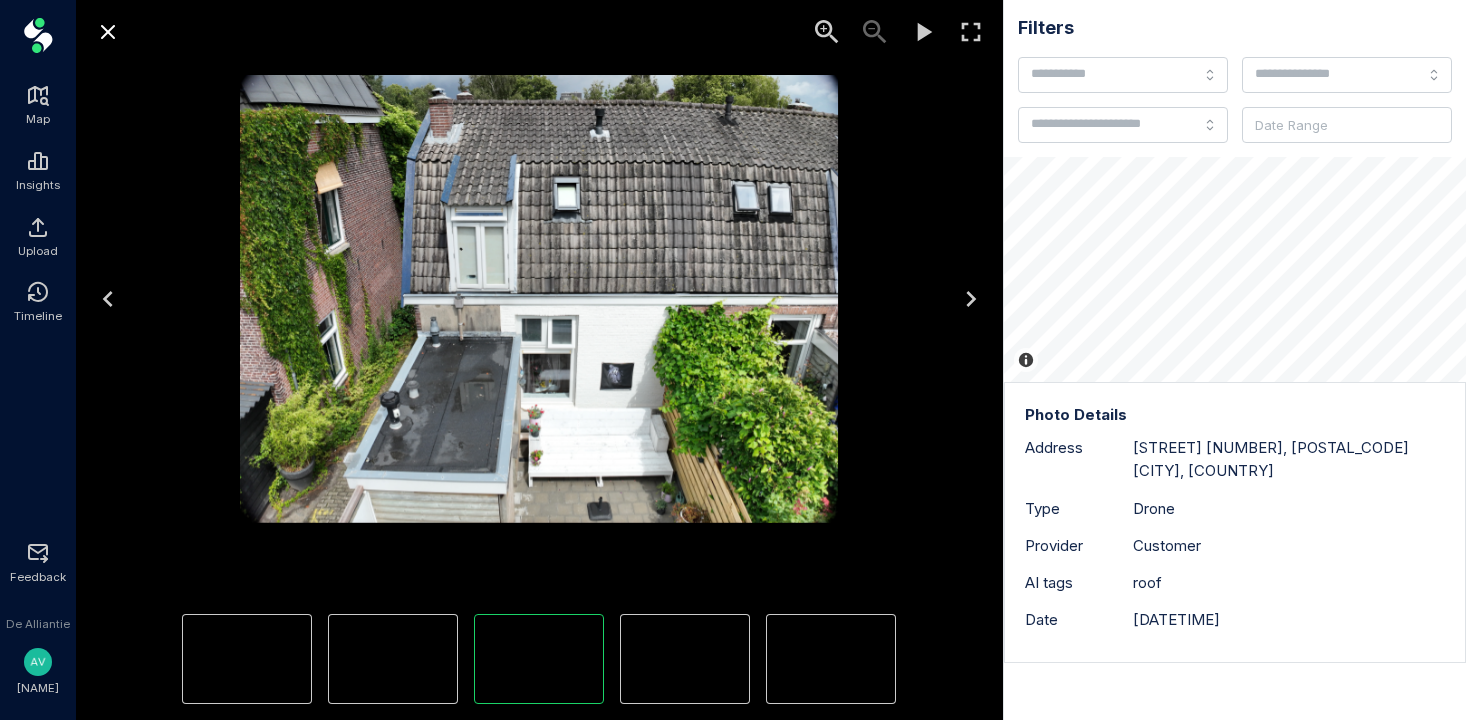 click 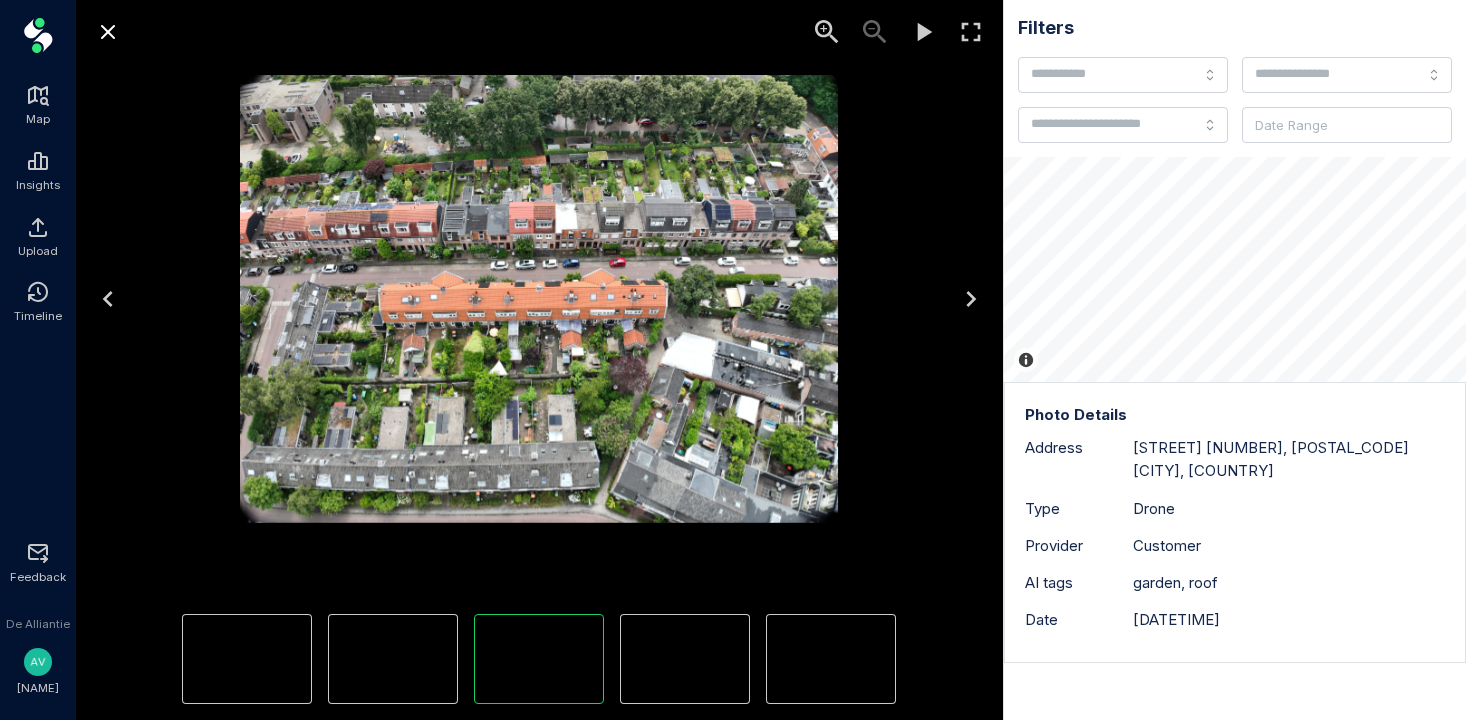 click 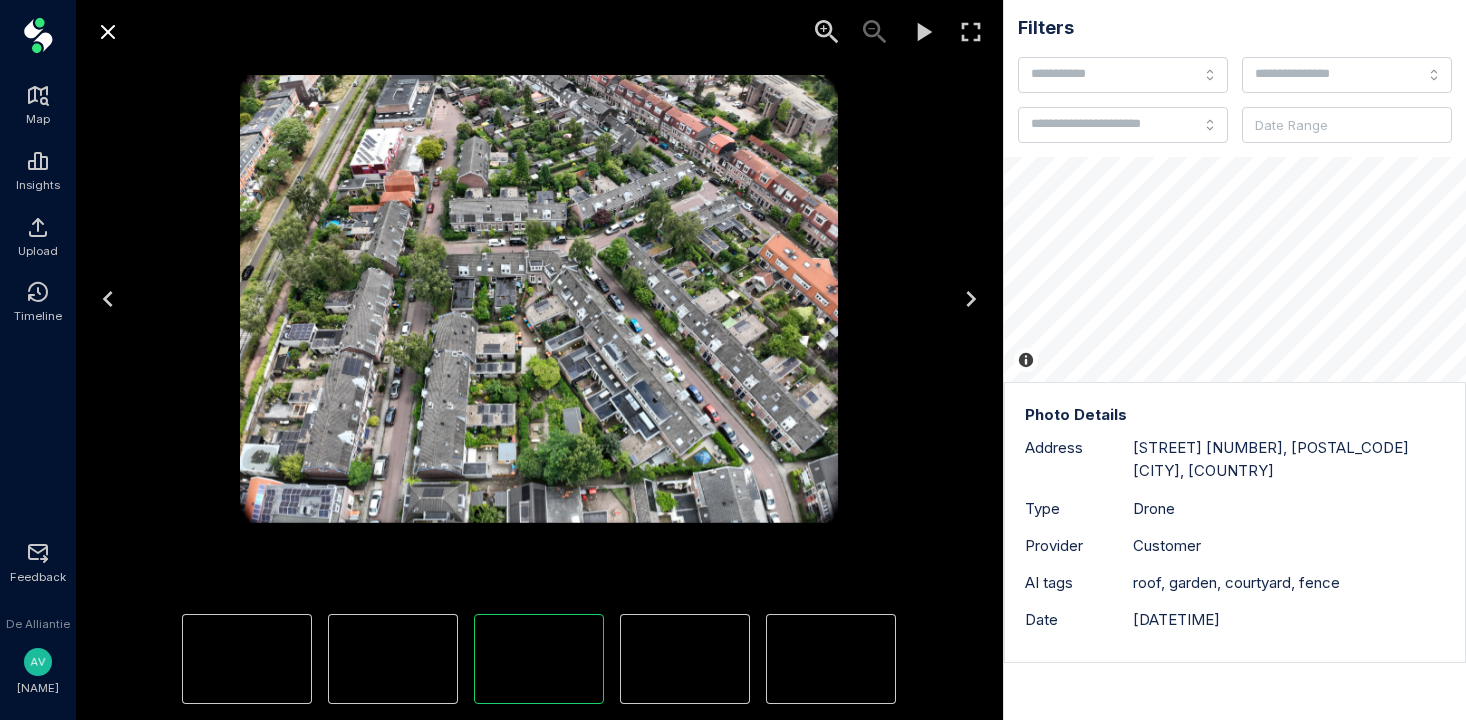 click 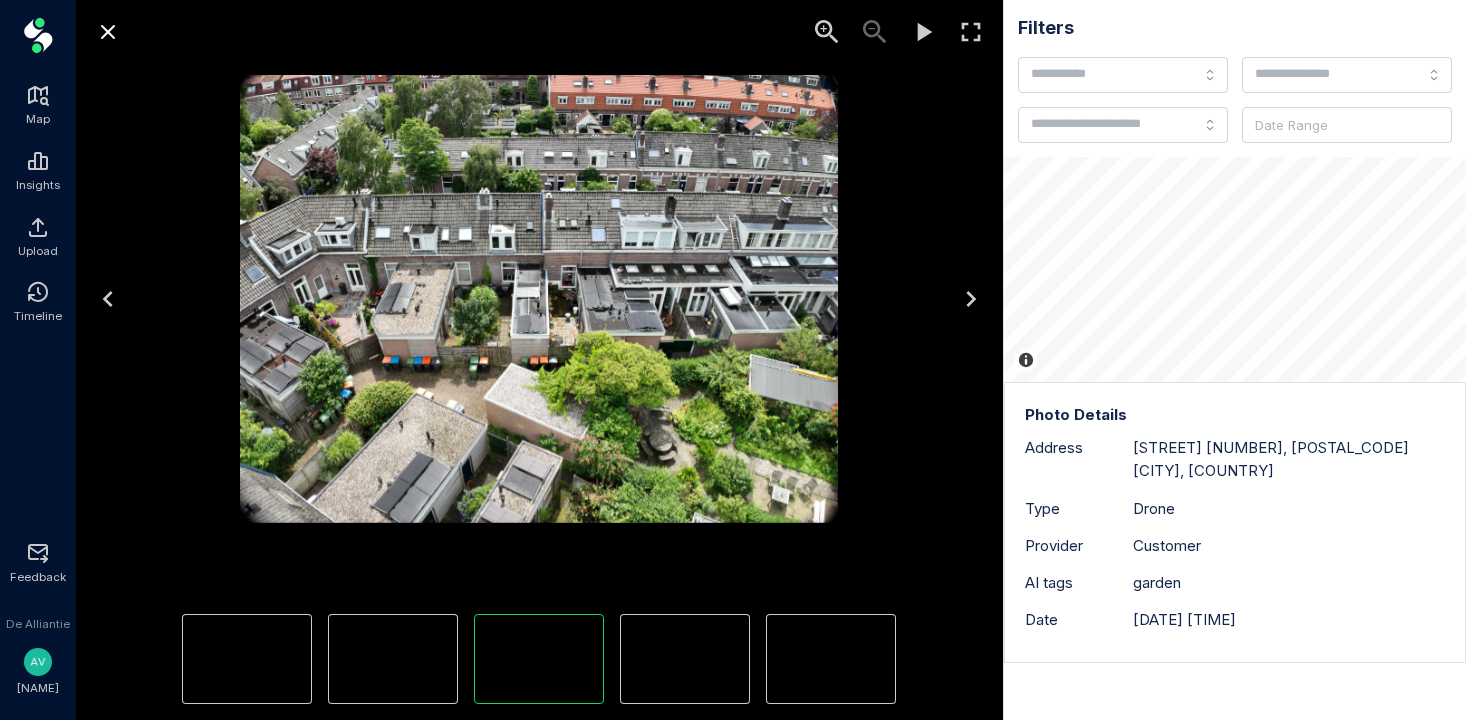 click 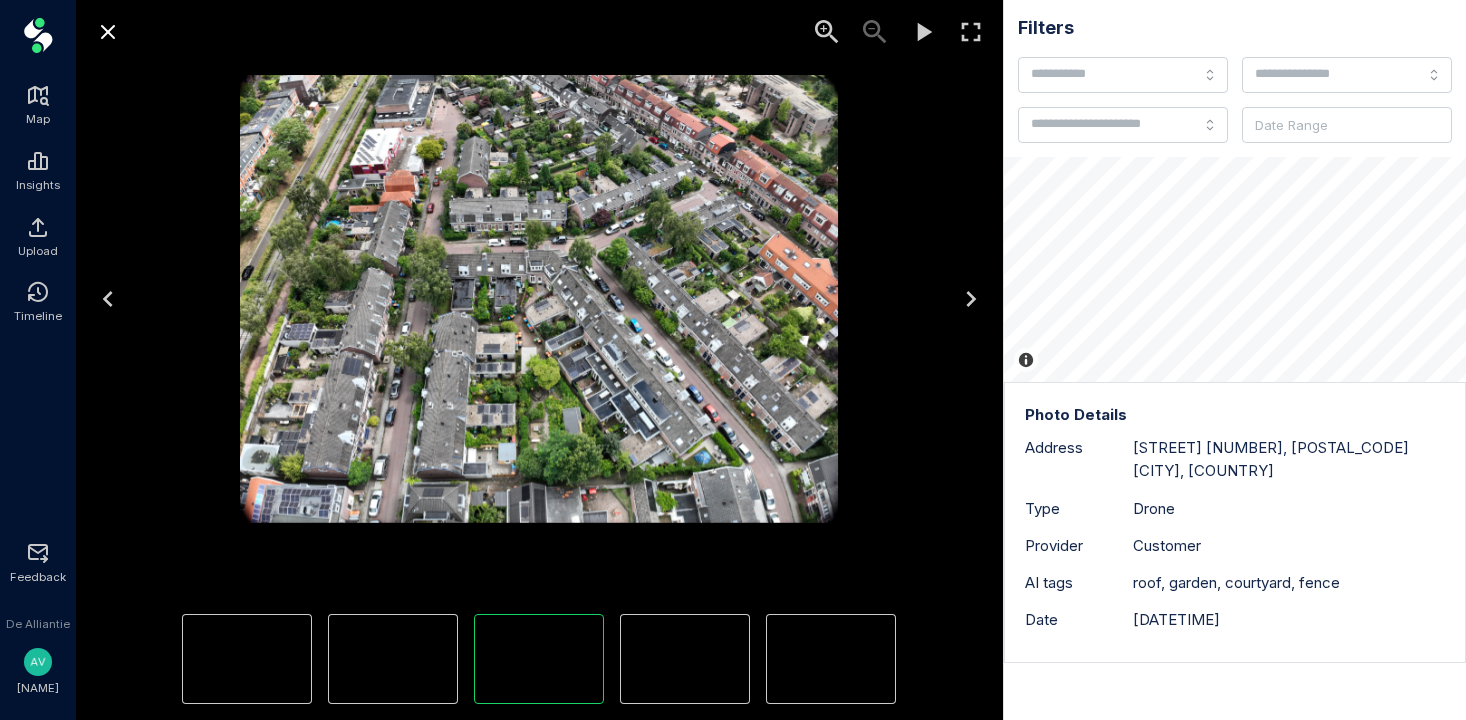 click at bounding box center (108, 299) 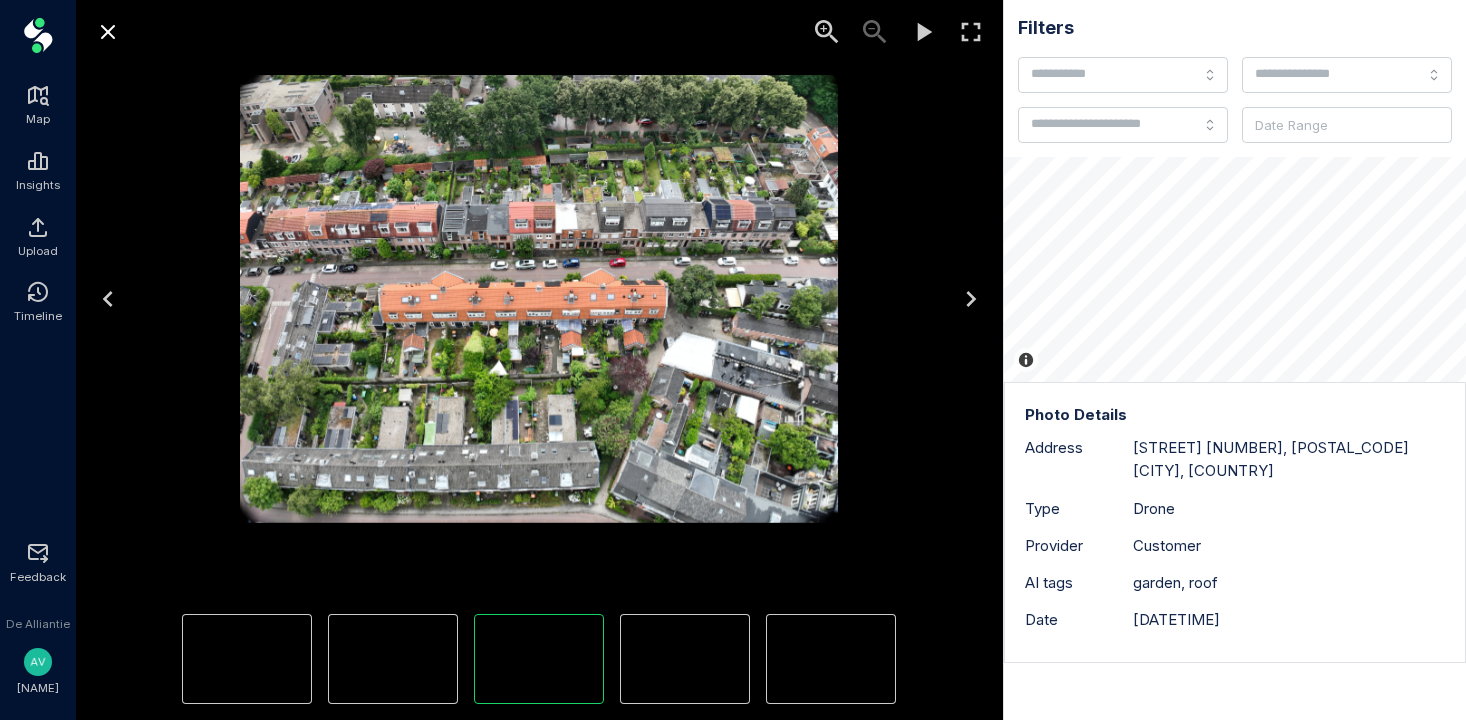 click at bounding box center (108, 299) 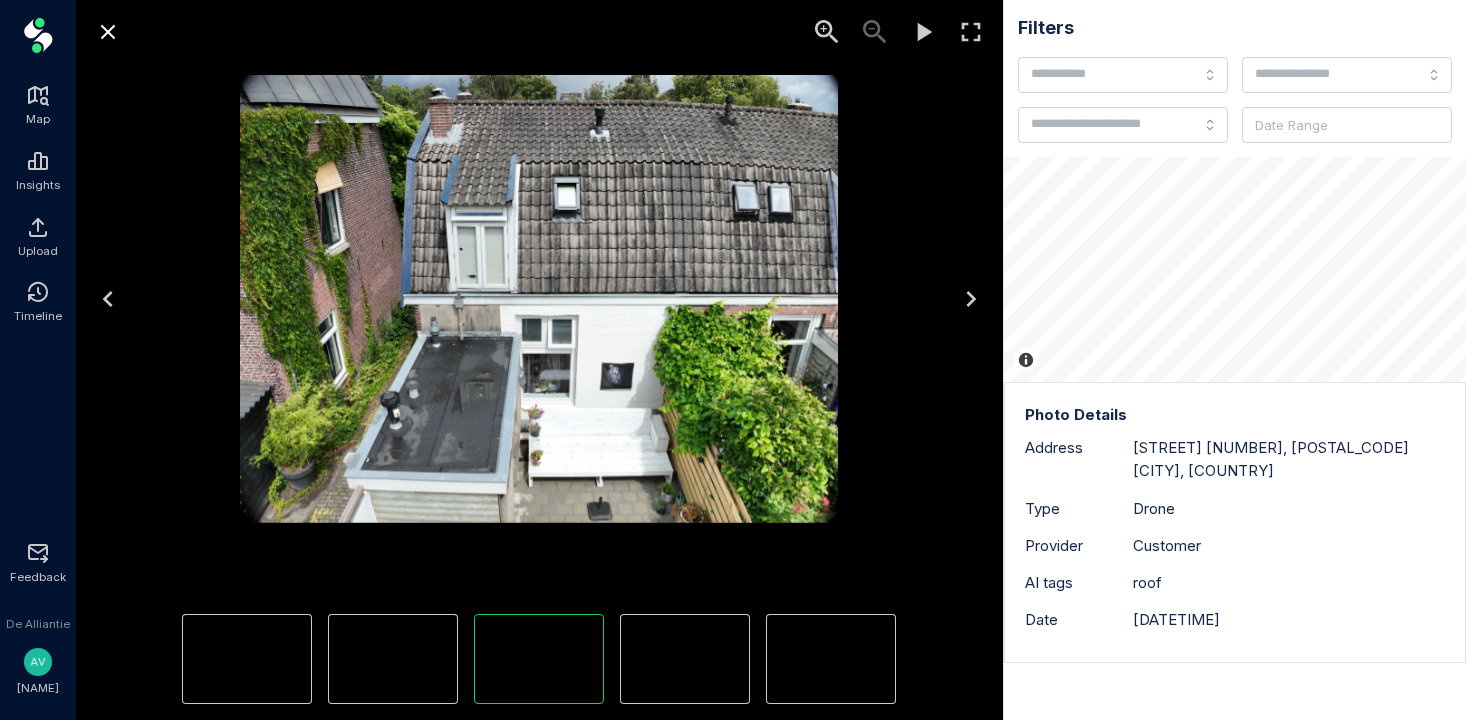click at bounding box center [108, 299] 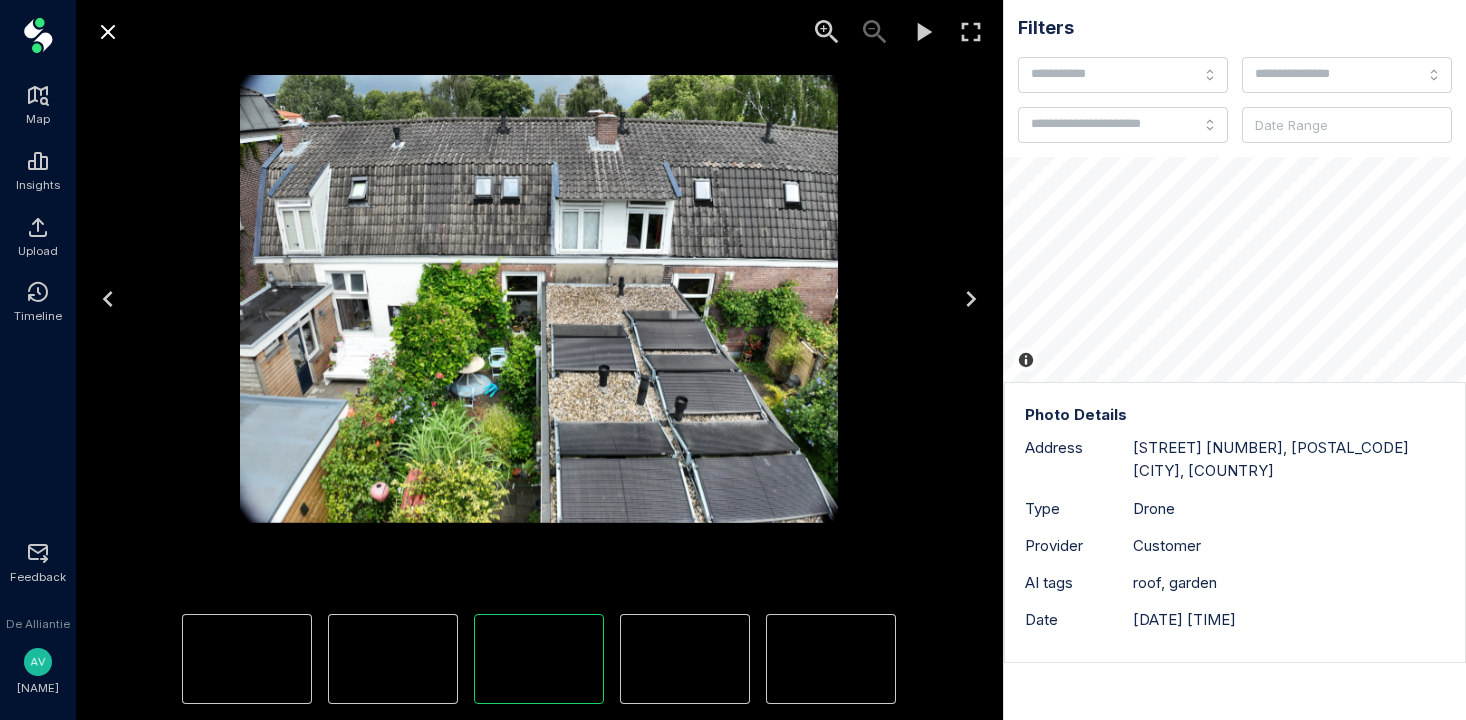 click 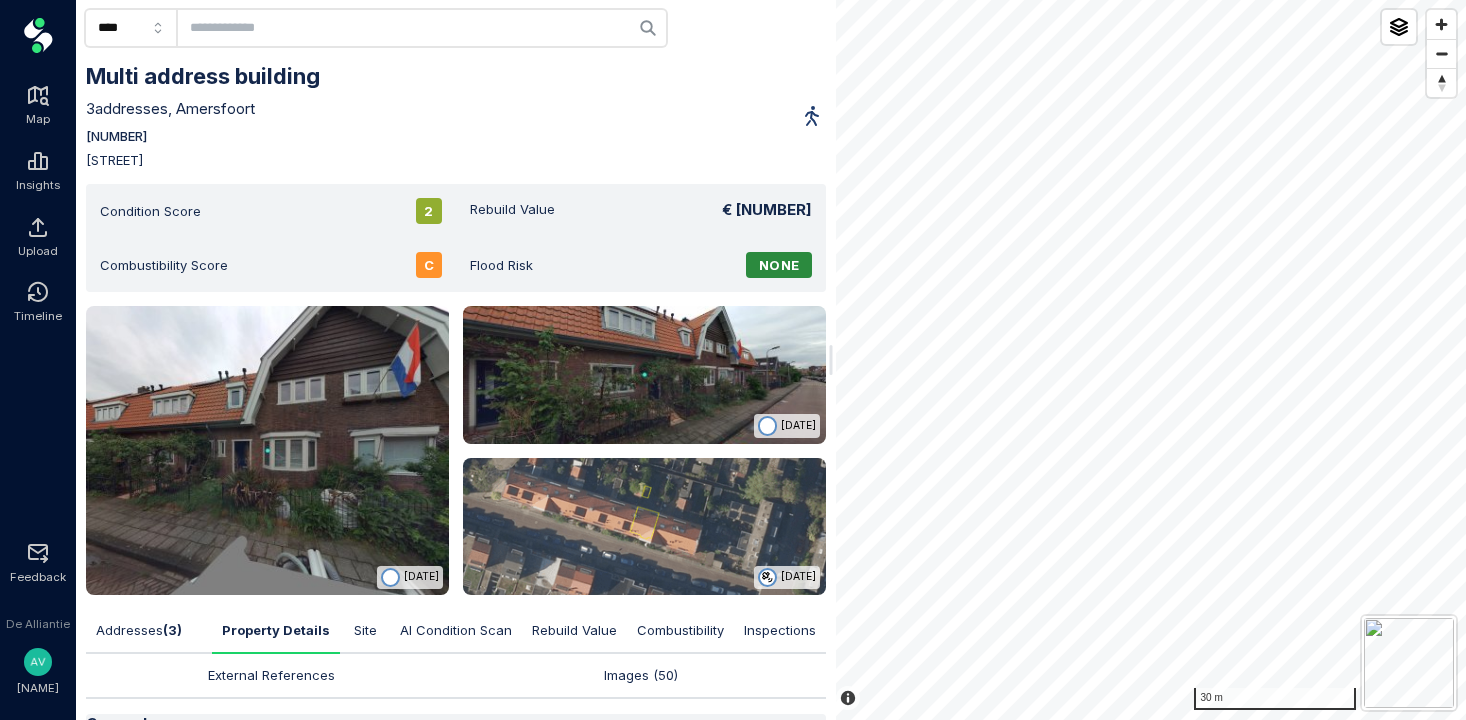 click on "Images ( 50 )" at bounding box center (641, 675) 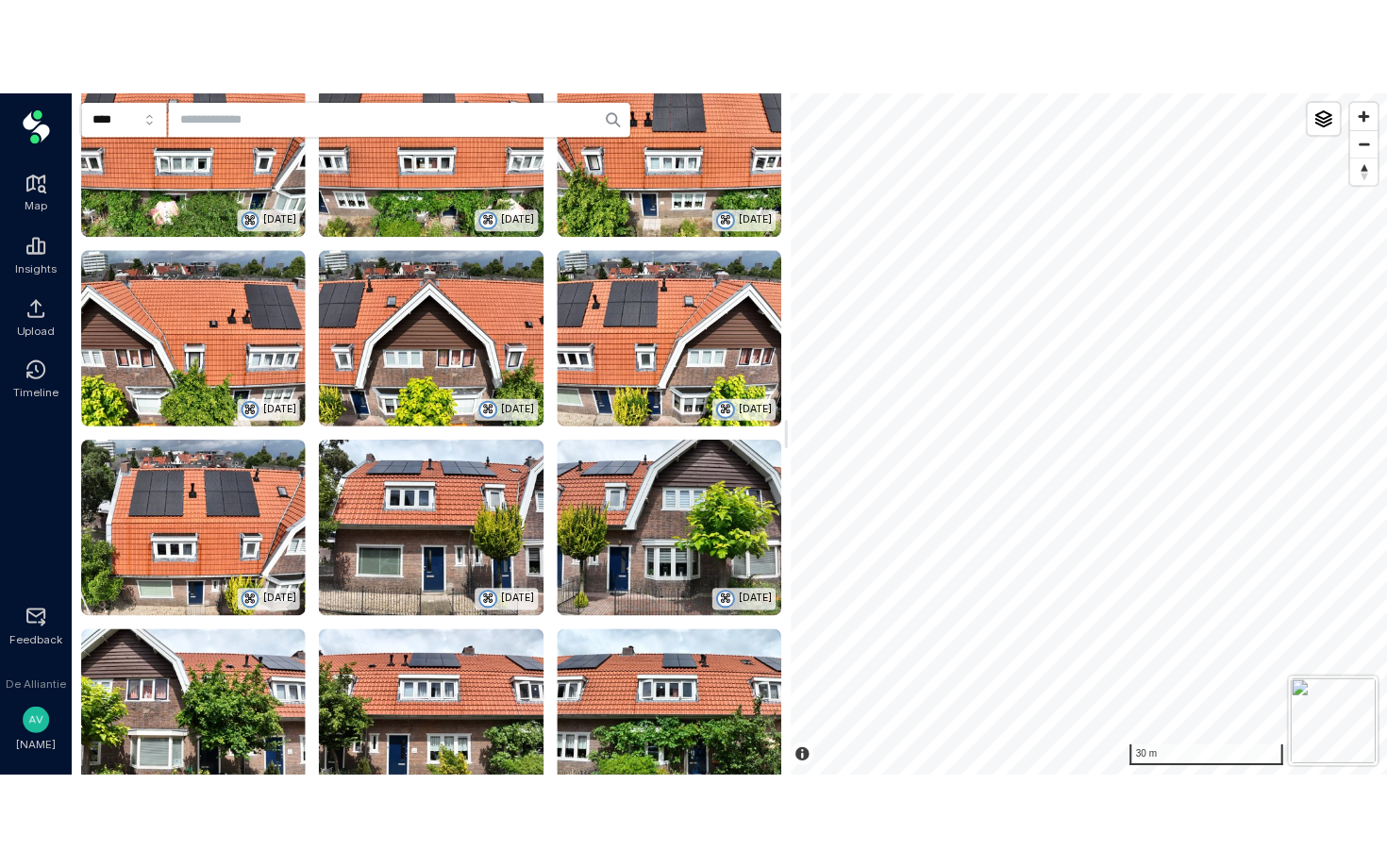 scroll, scrollTop: 2933, scrollLeft: 0, axis: vertical 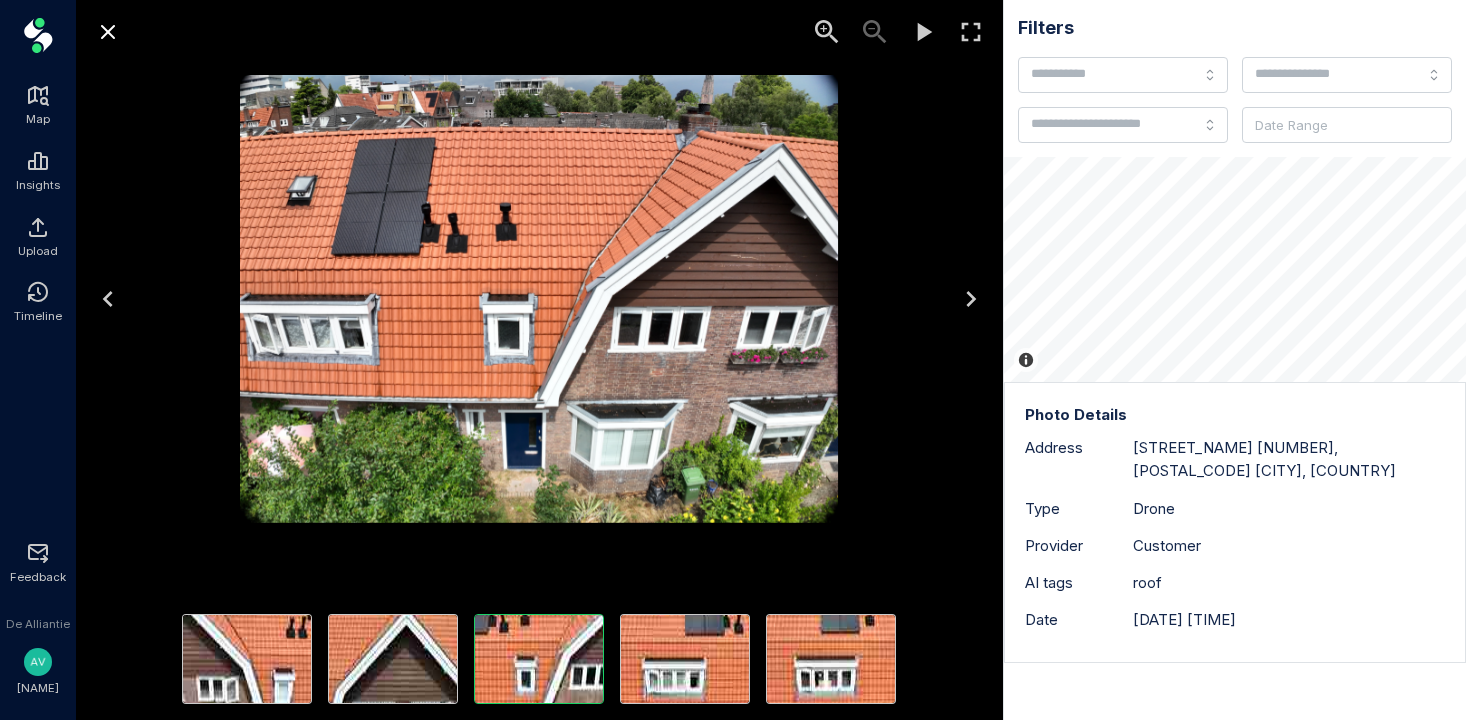 click 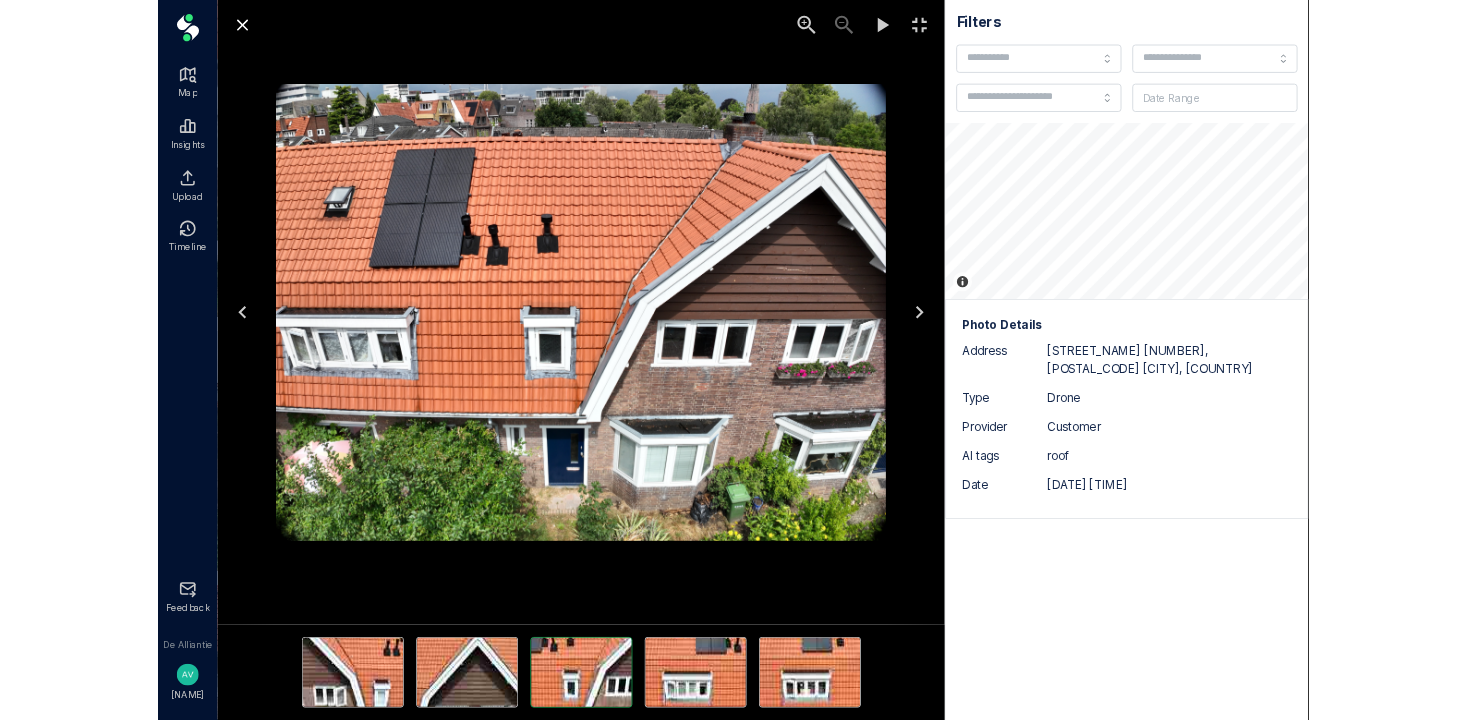 scroll, scrollTop: 2909, scrollLeft: 0, axis: vertical 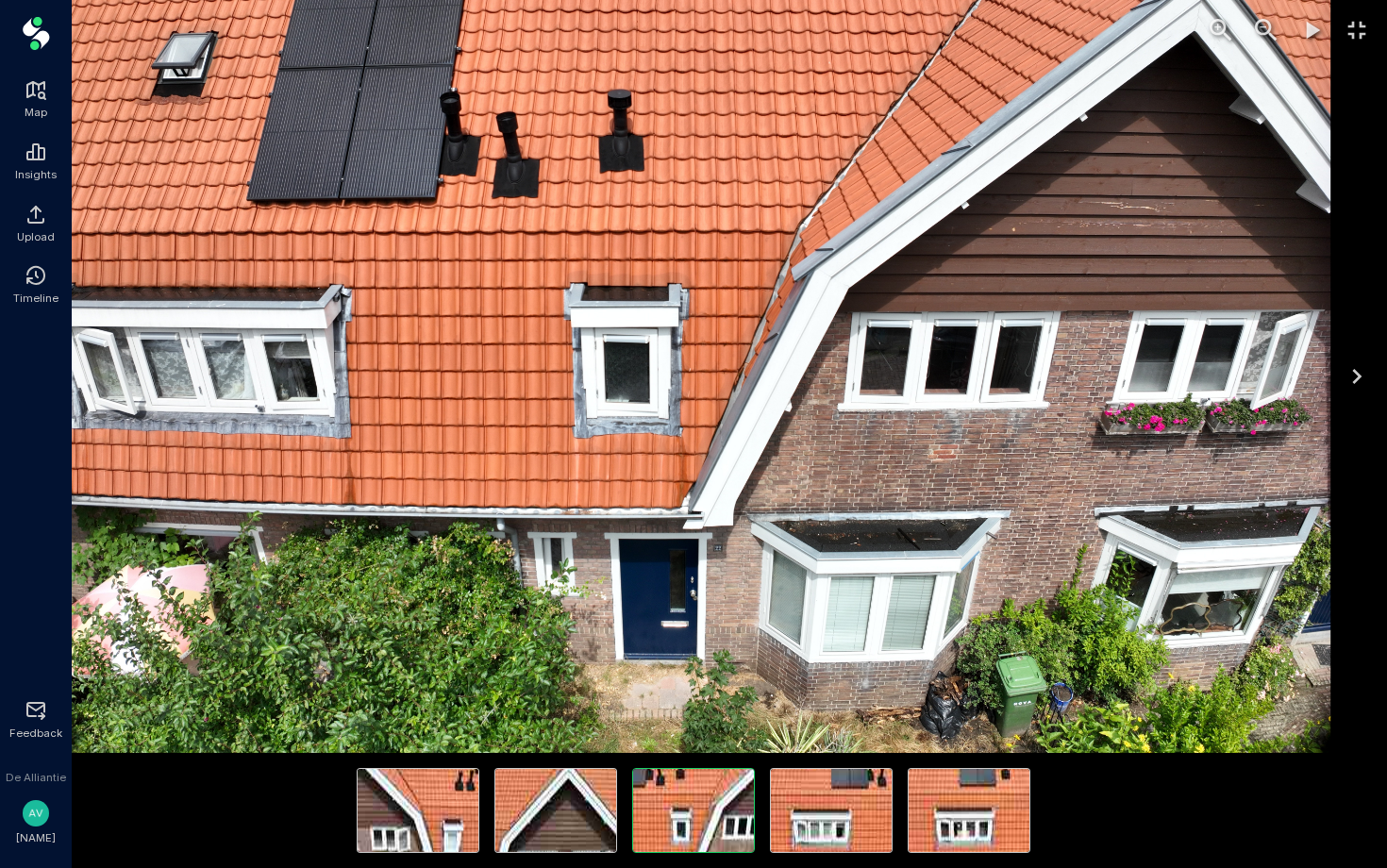 drag, startPoint x: 679, startPoint y: 592, endPoint x: 676, endPoint y: 522, distance: 70.06426 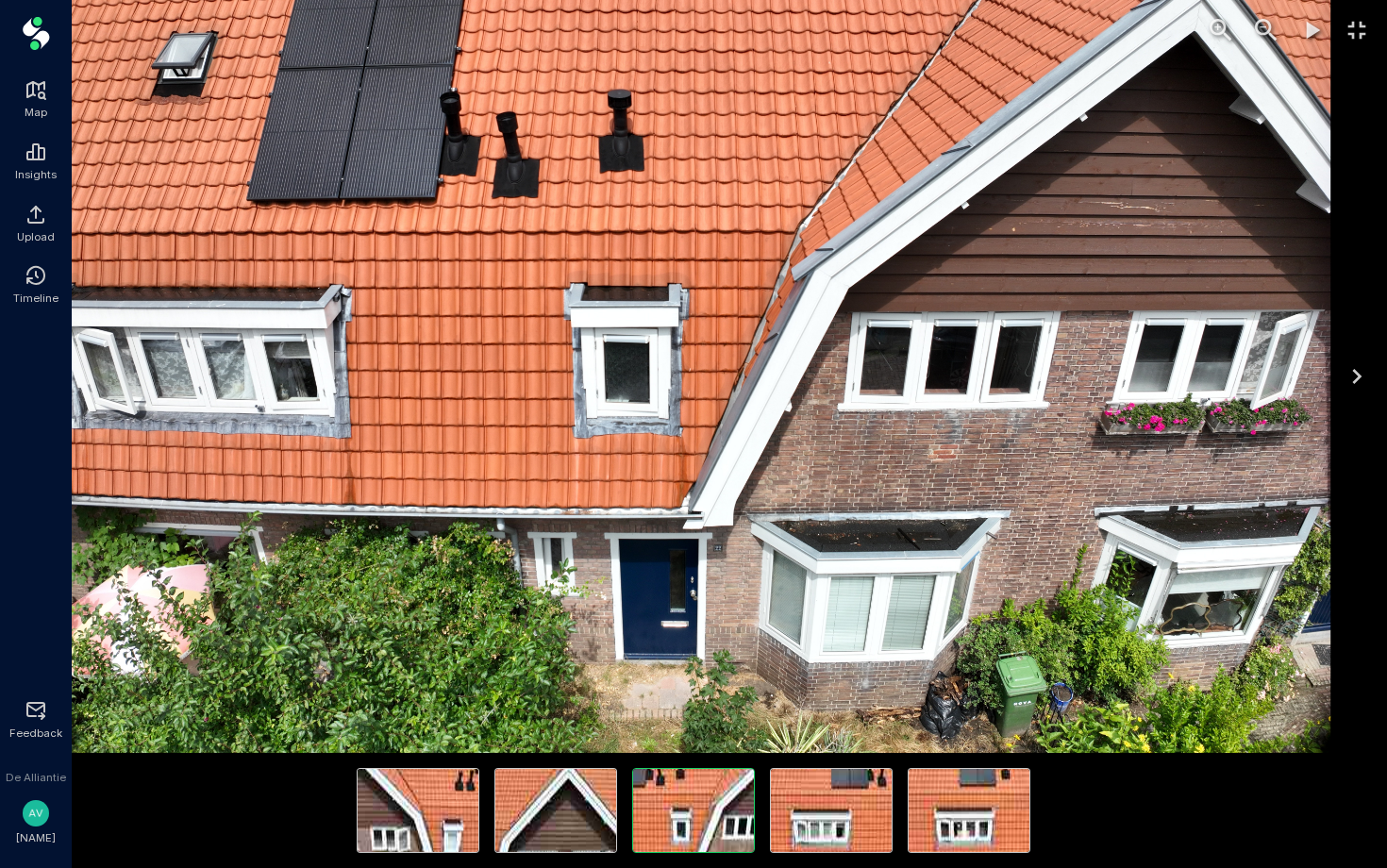 click at bounding box center [692, 296] 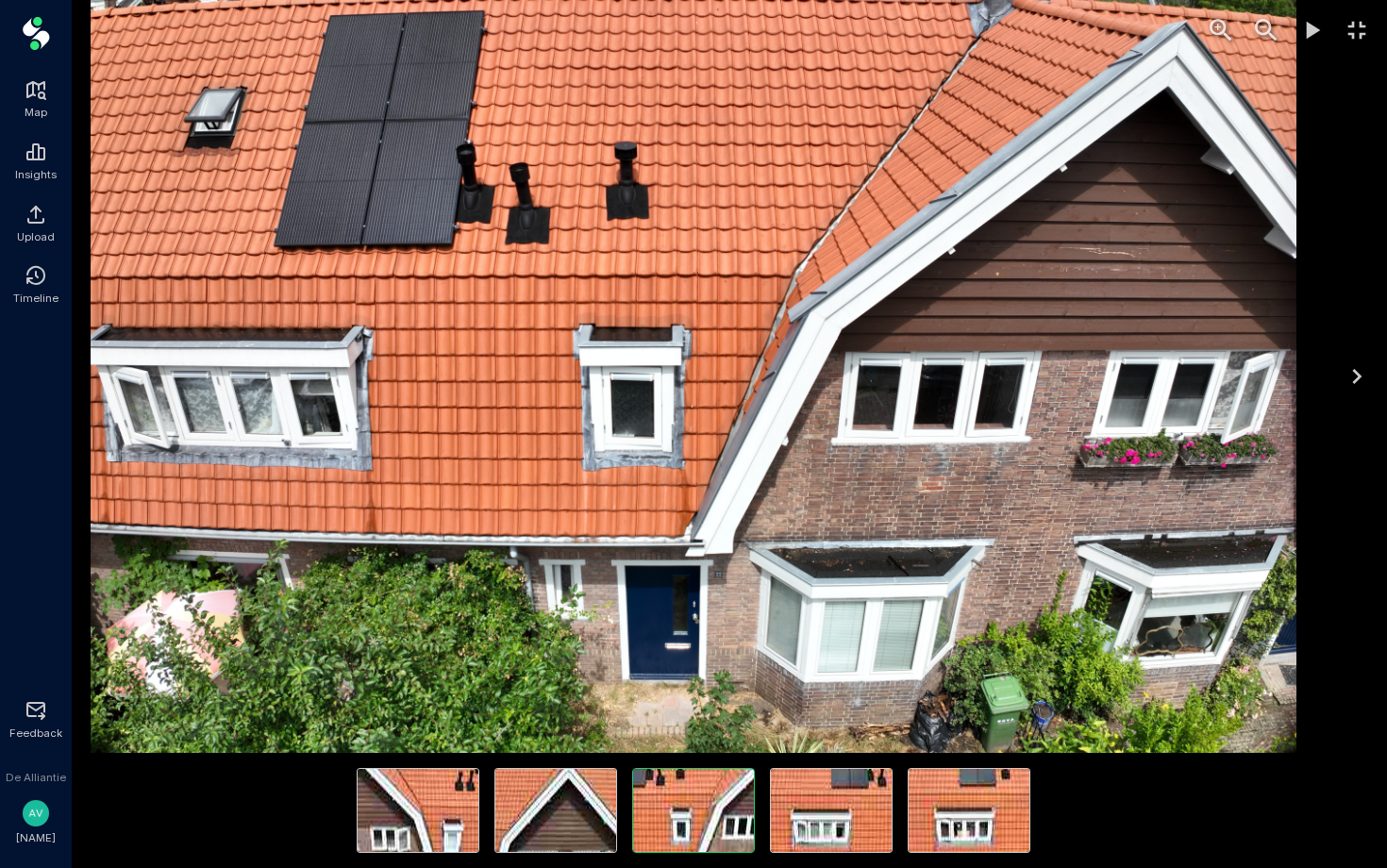 drag, startPoint x: 755, startPoint y: 456, endPoint x: 755, endPoint y: 482, distance: 26 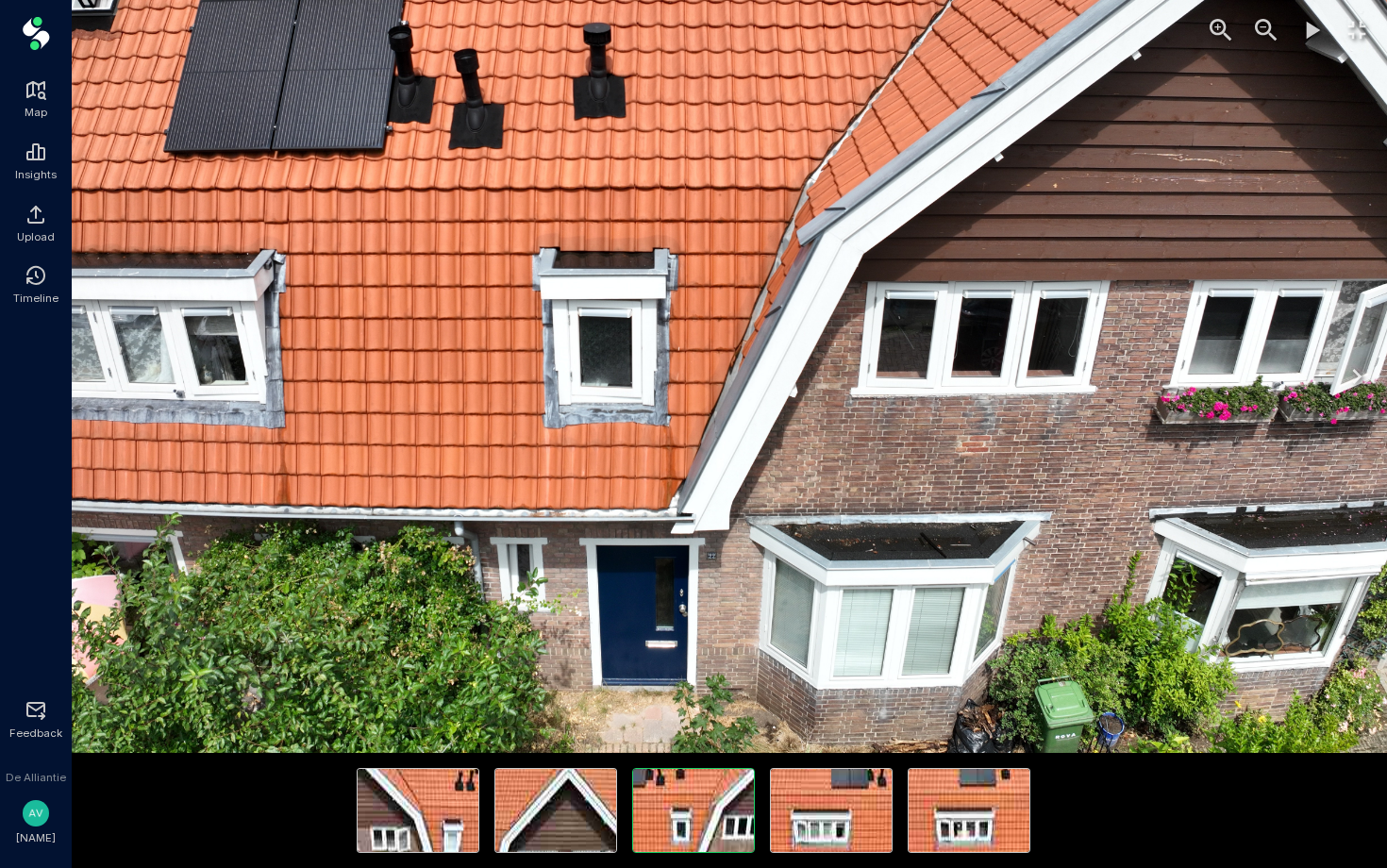 drag, startPoint x: 755, startPoint y: 479, endPoint x: 755, endPoint y: 440, distance: 39 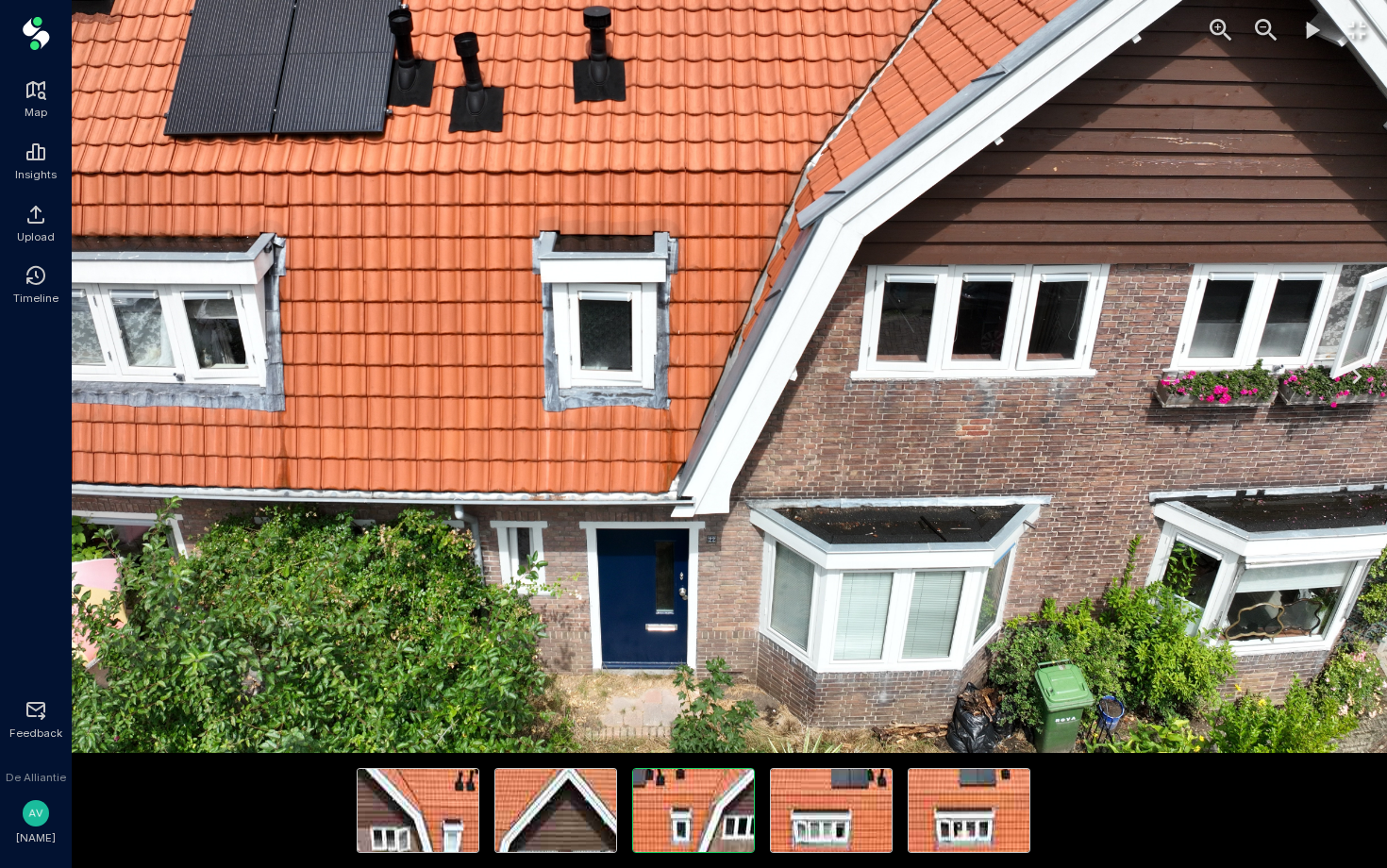 drag, startPoint x: 755, startPoint y: 440, endPoint x: 755, endPoint y: 424, distance: 16 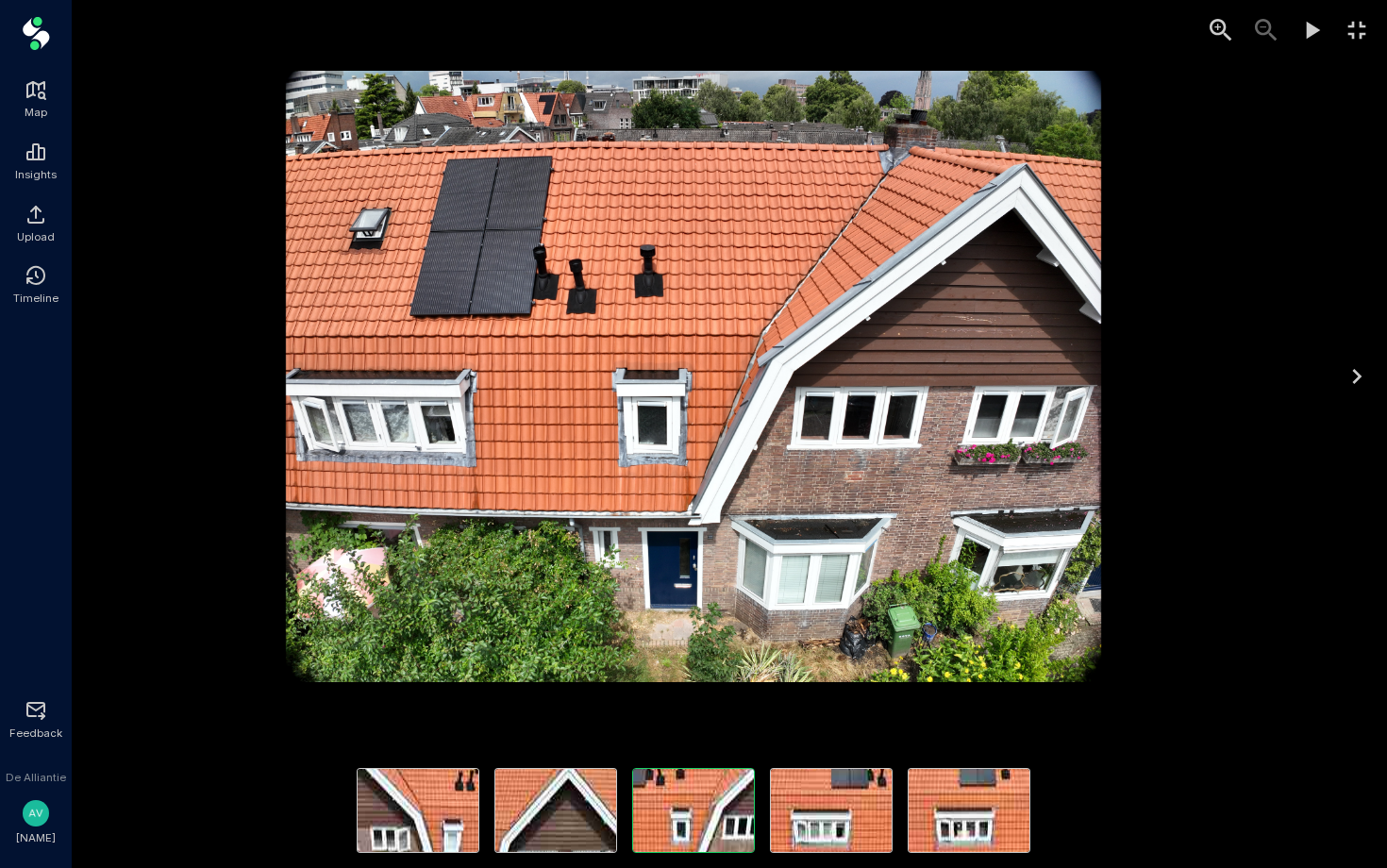 click 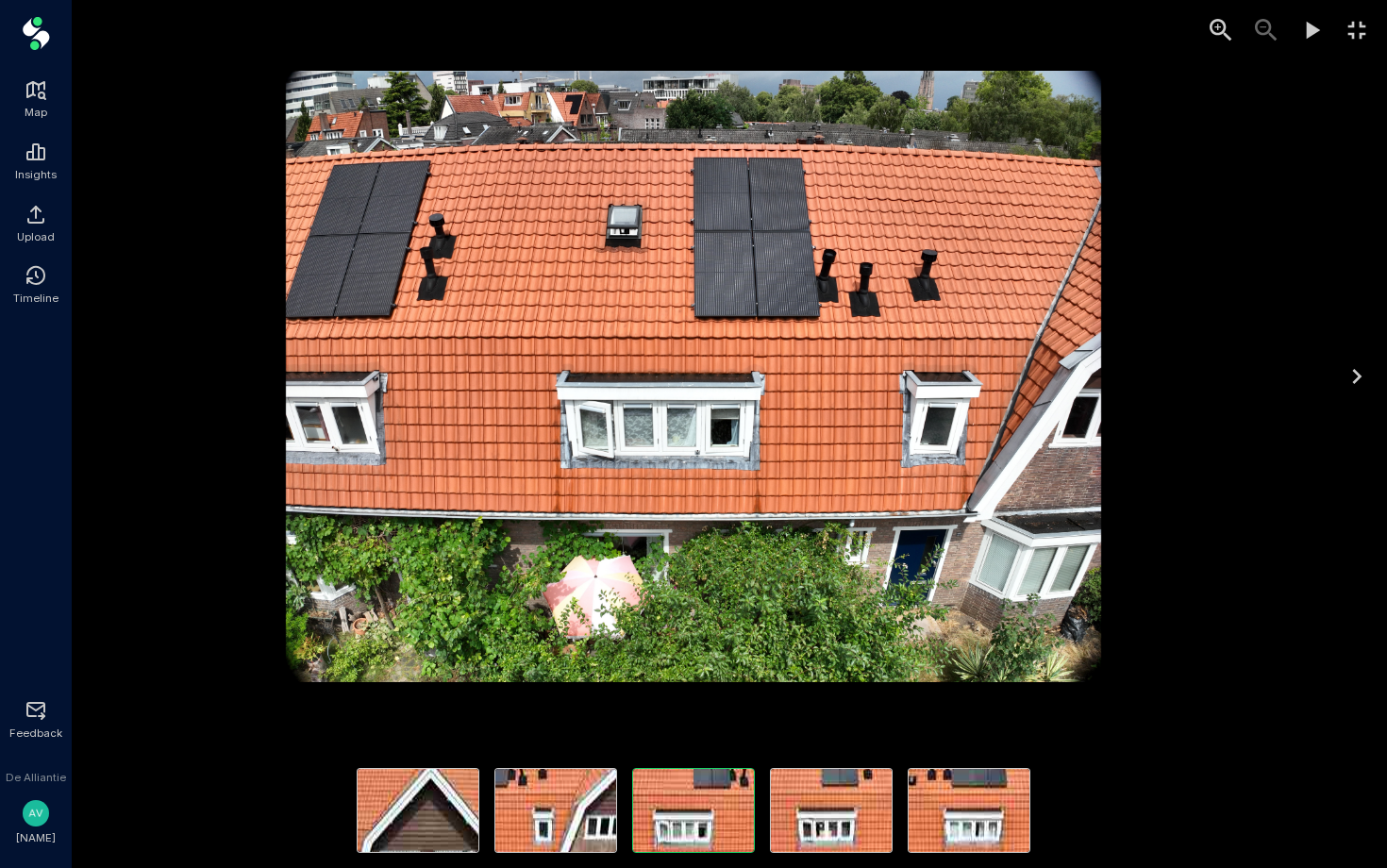 click 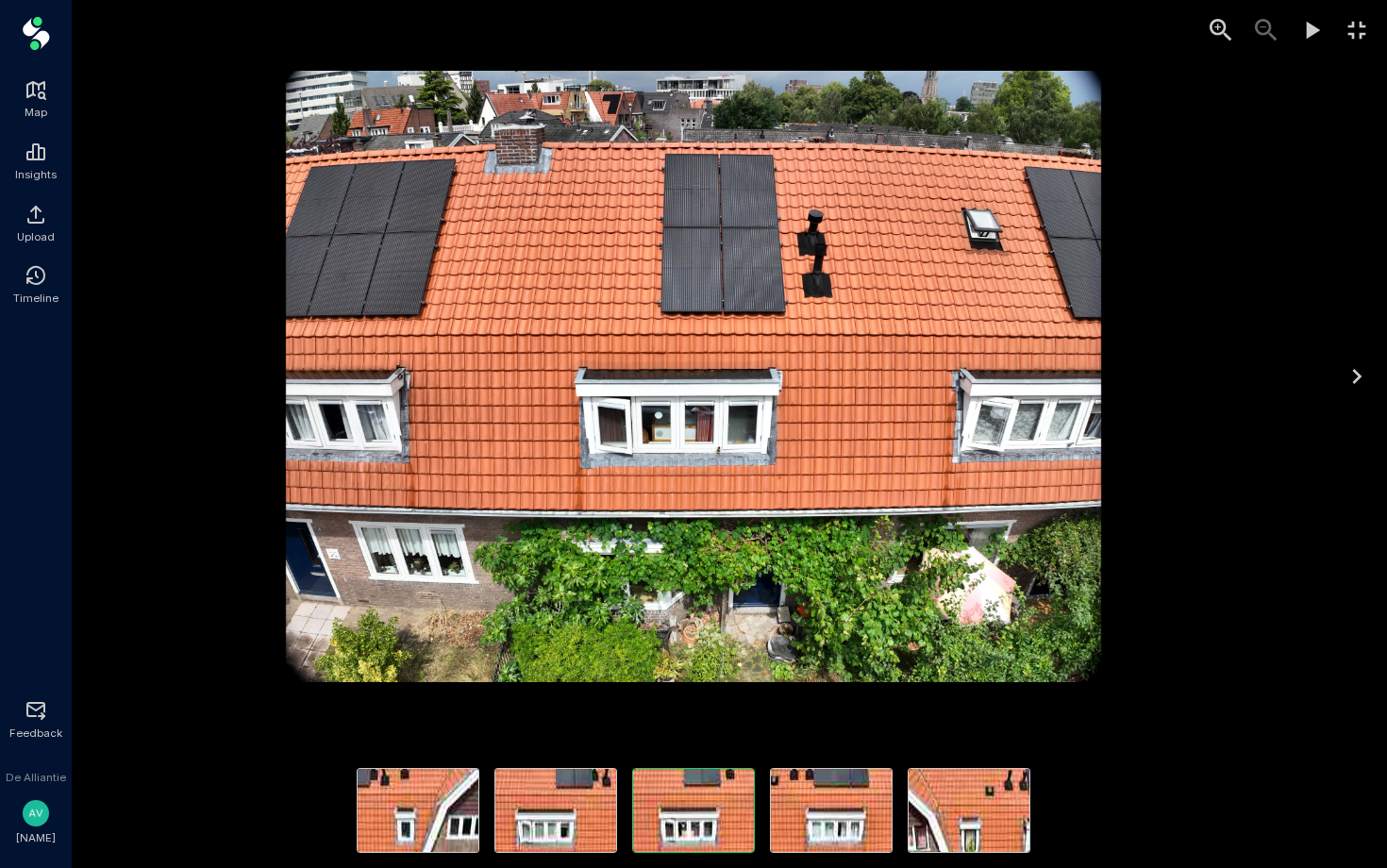 click 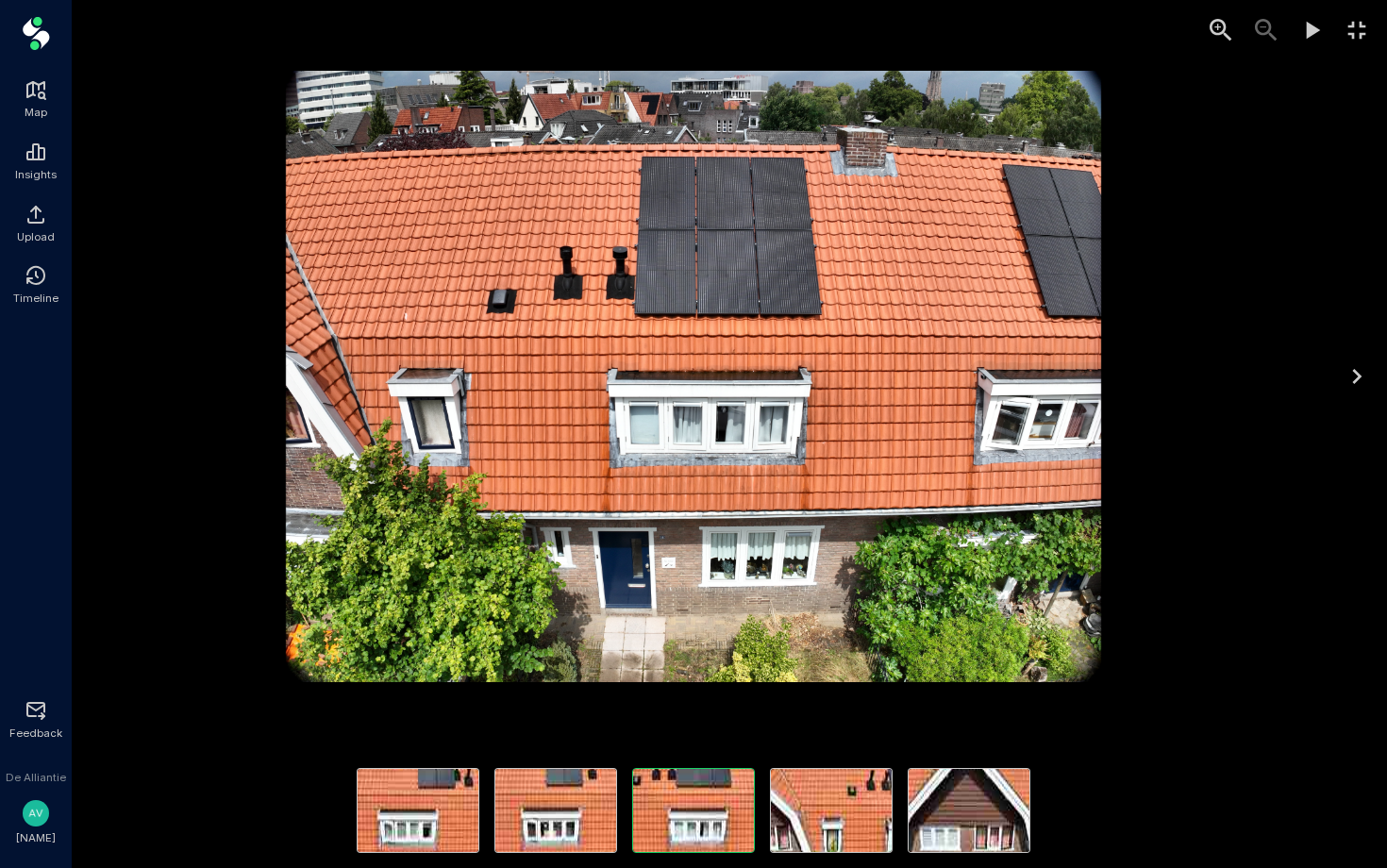 click 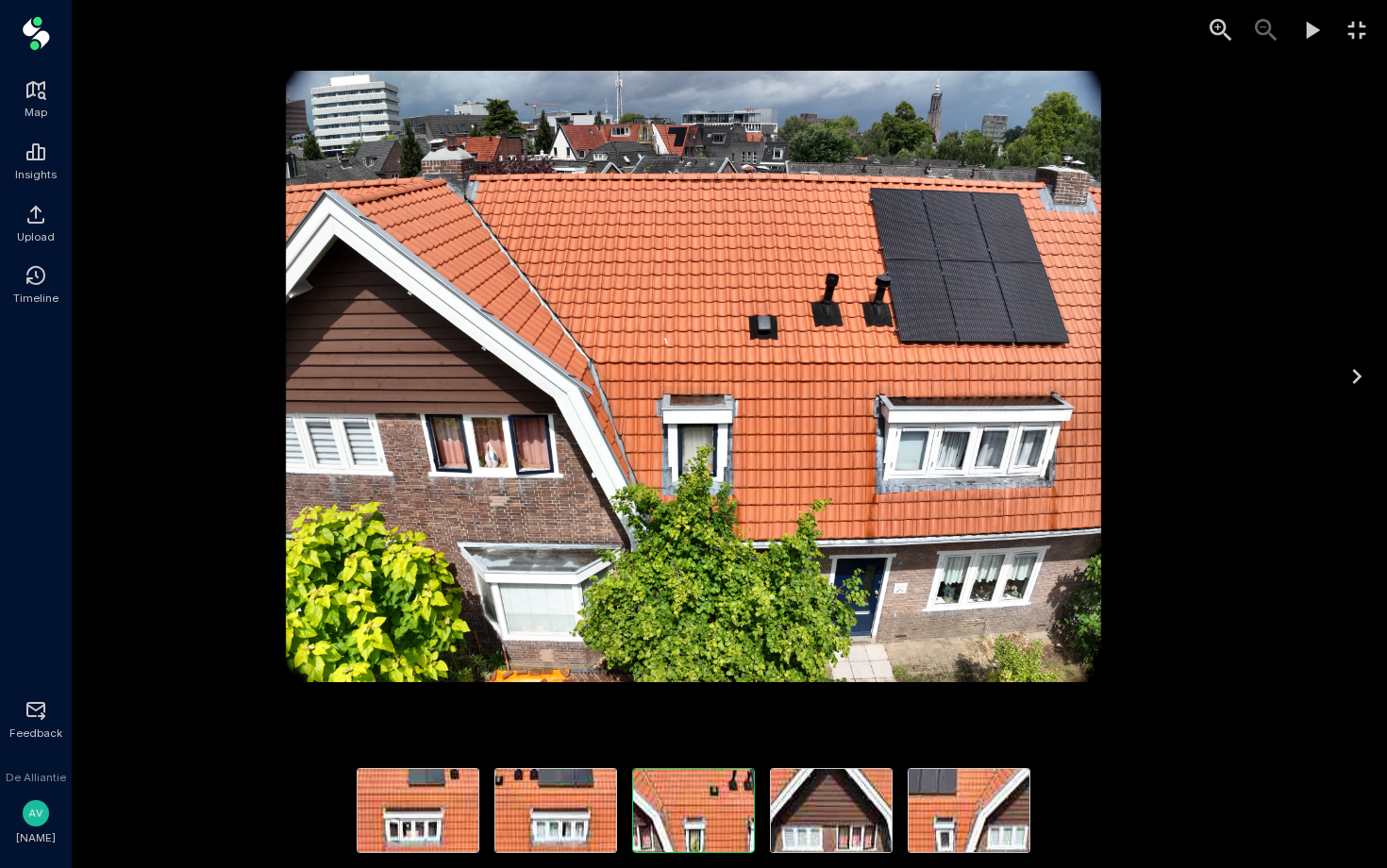 click 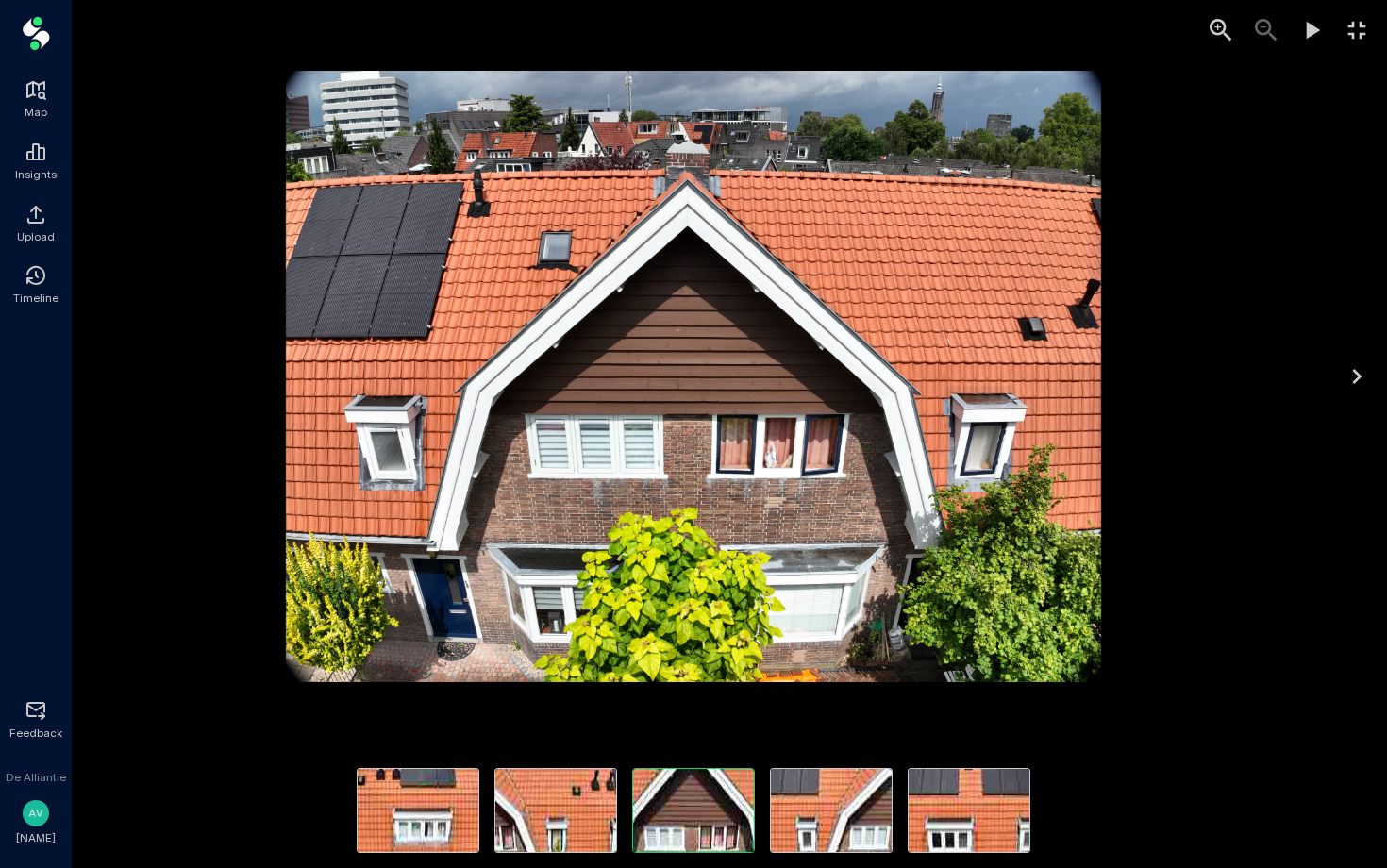 click 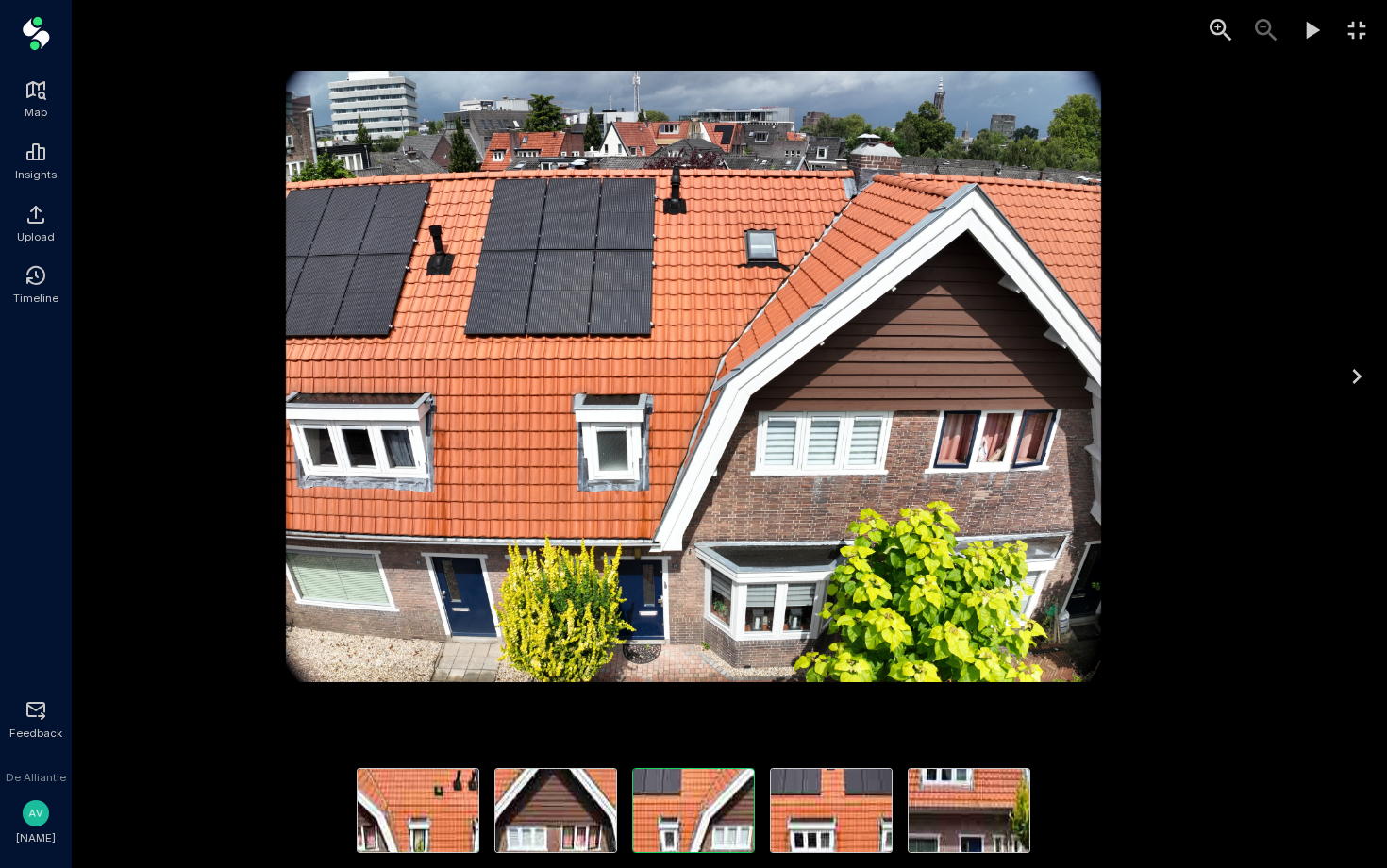 click 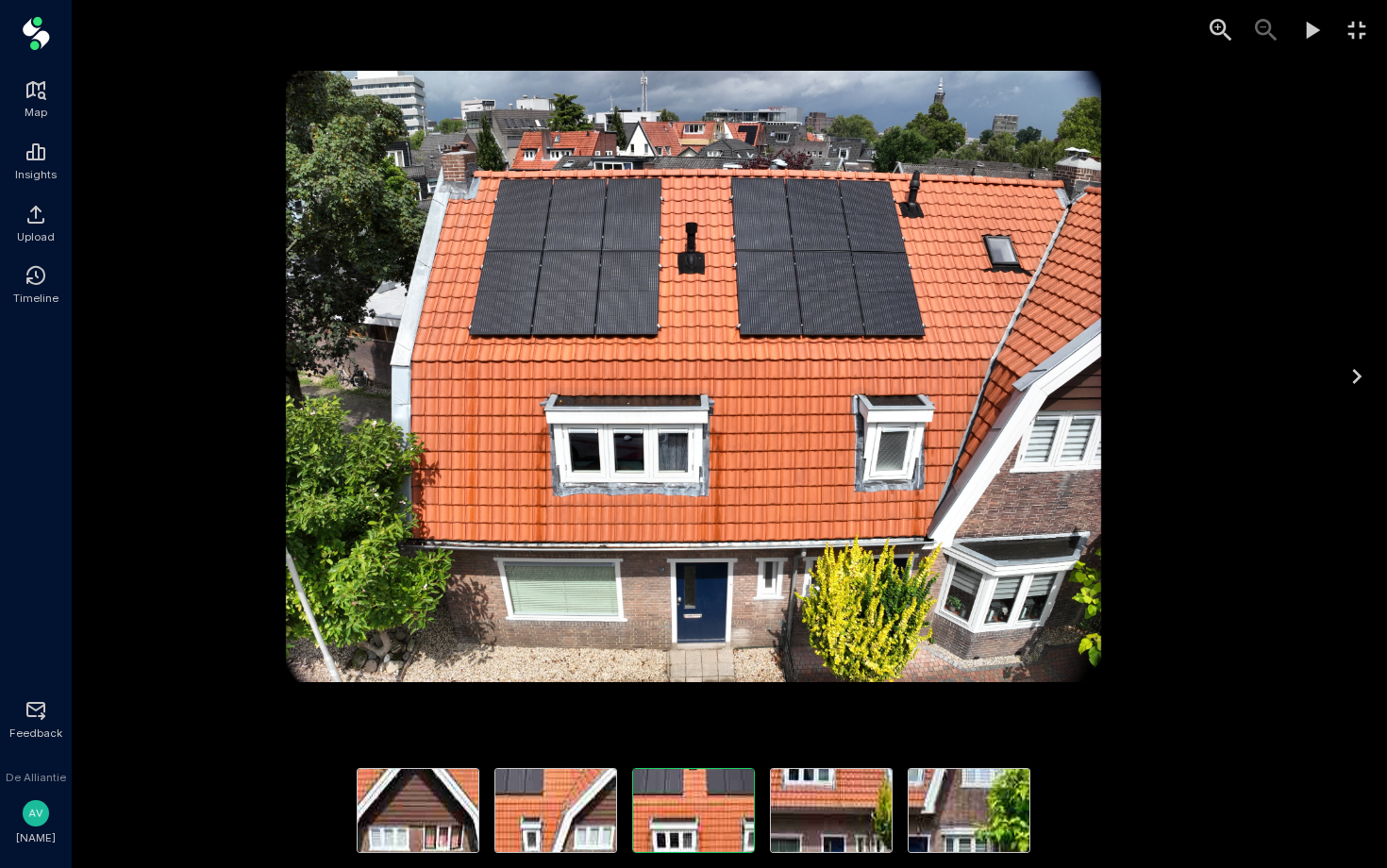 click 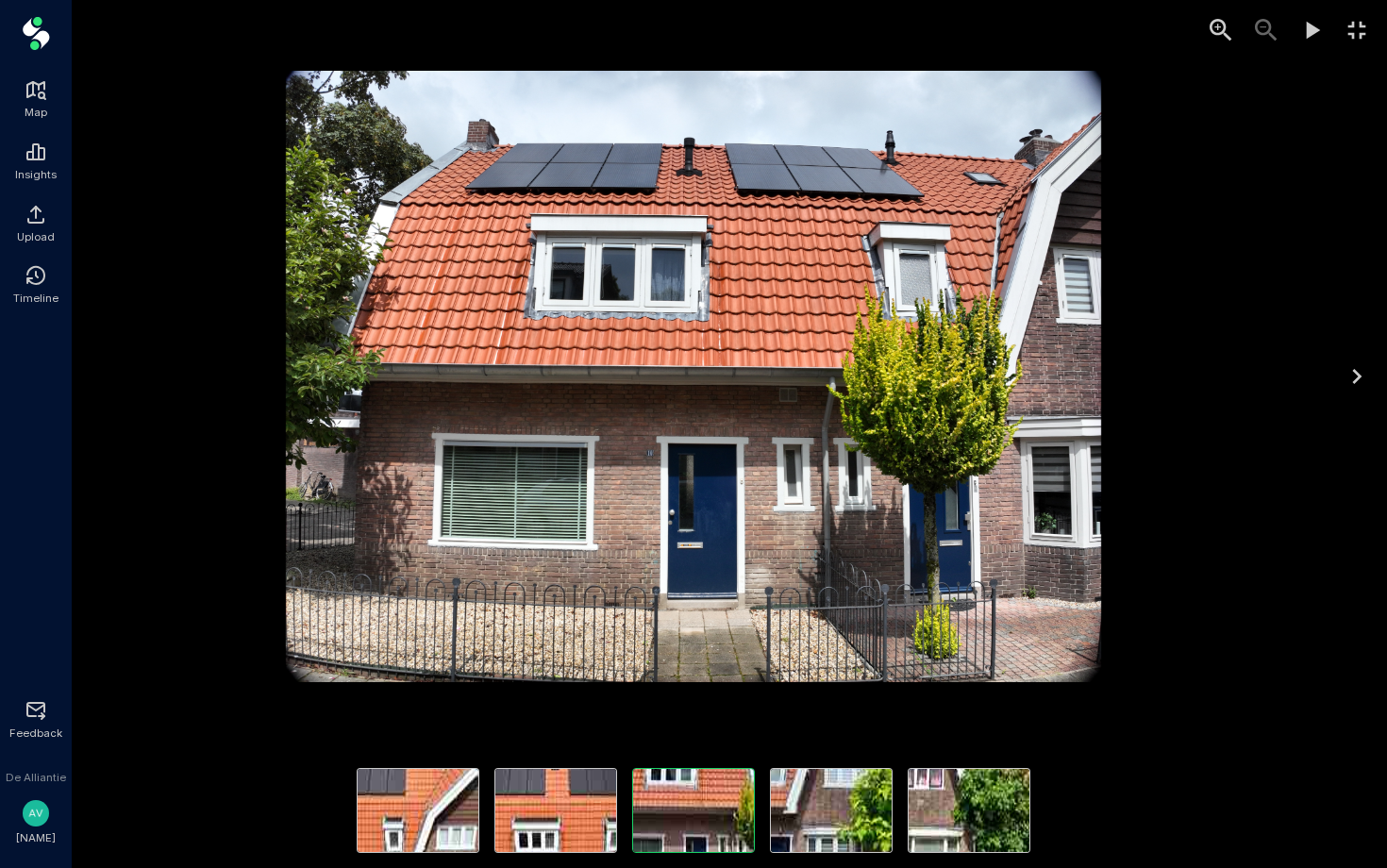 click 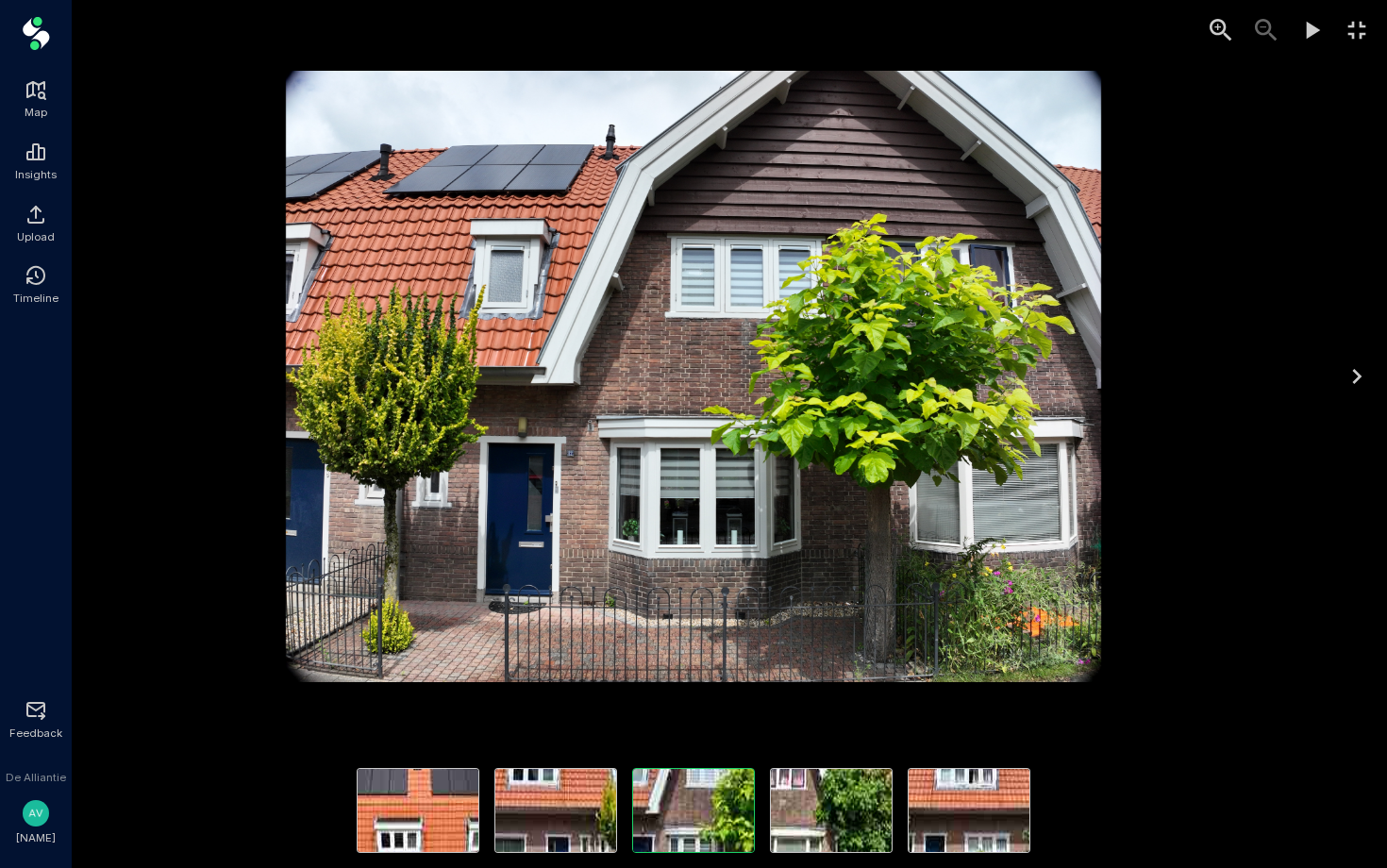 click 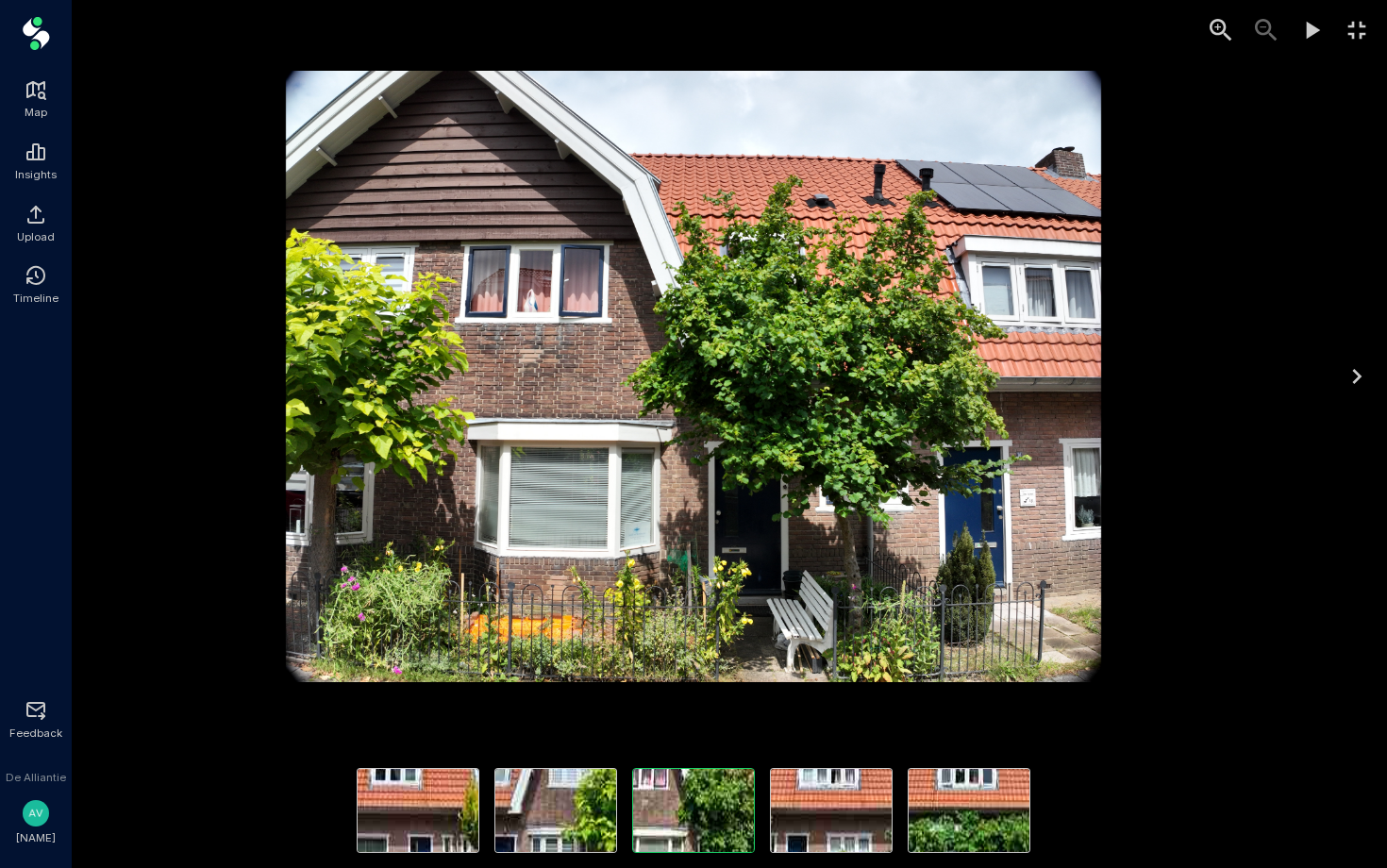 click 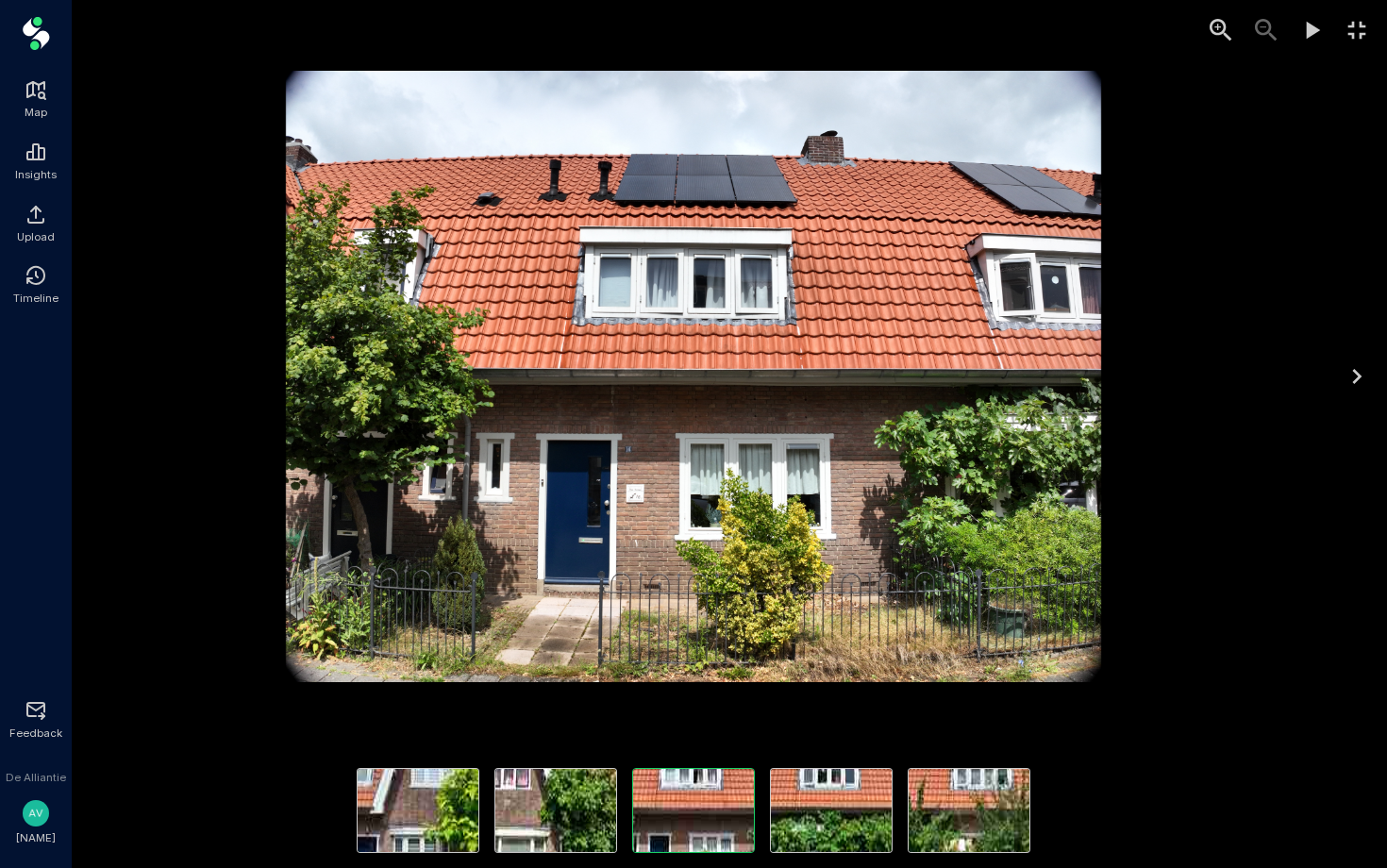 click 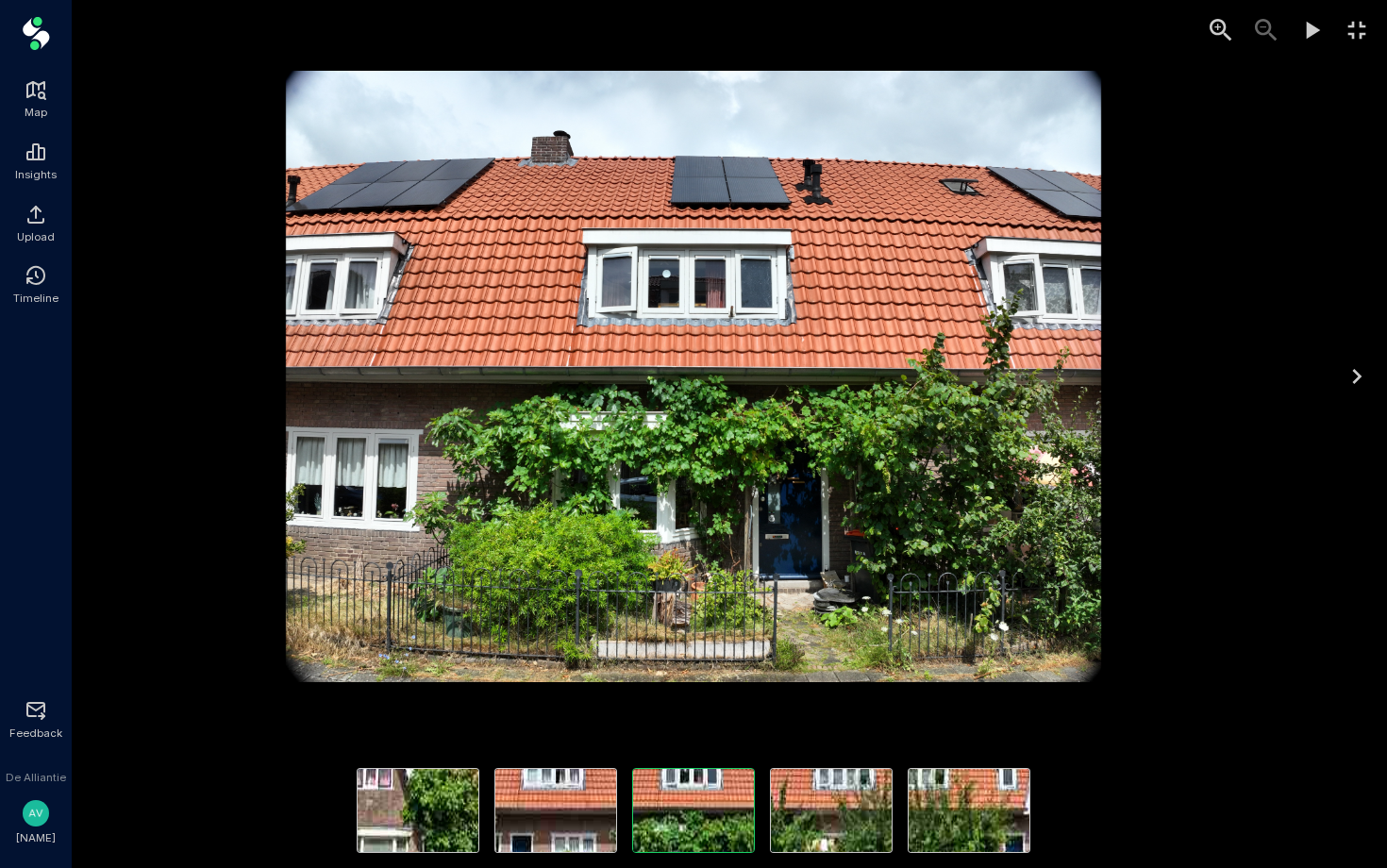 click 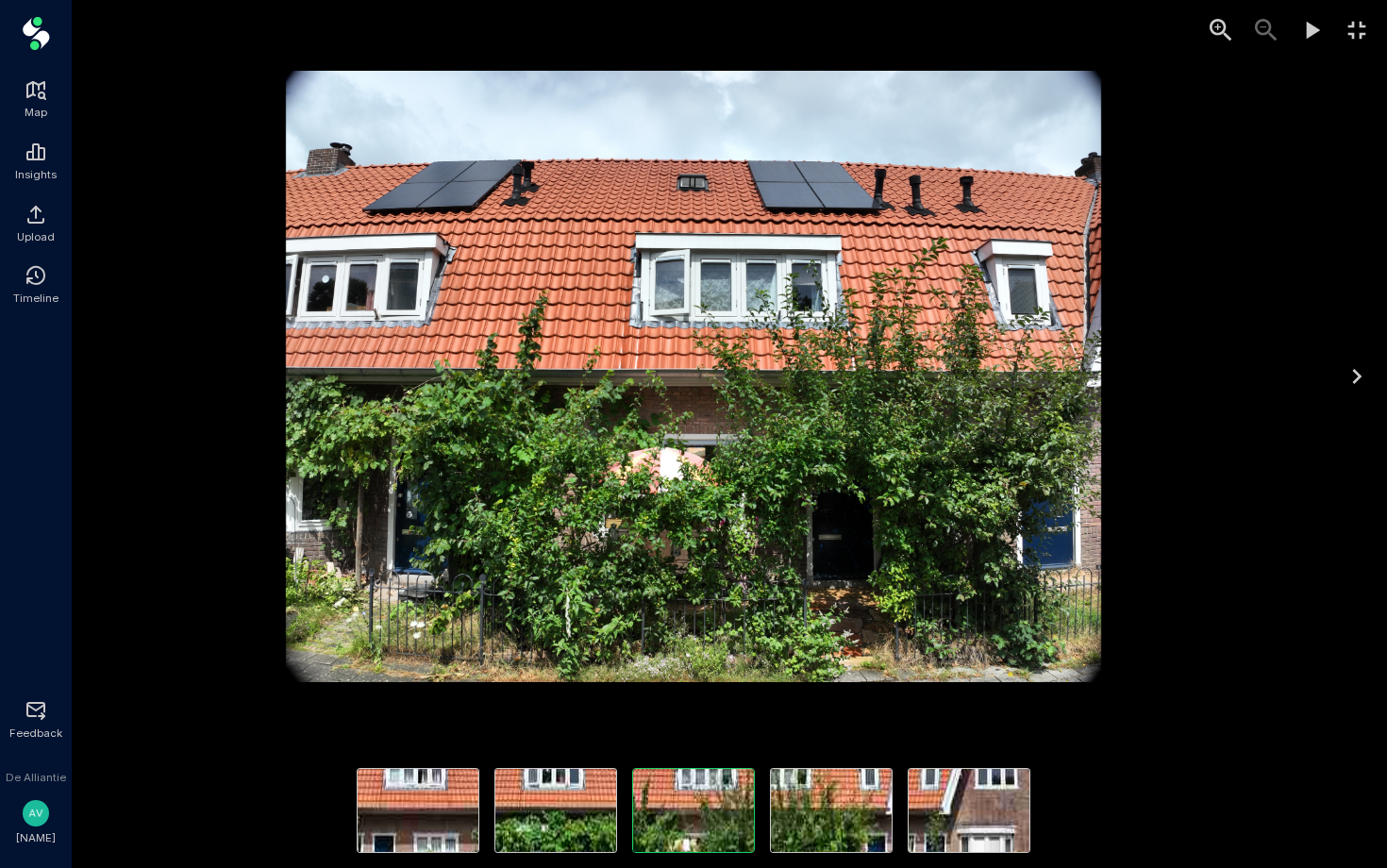click 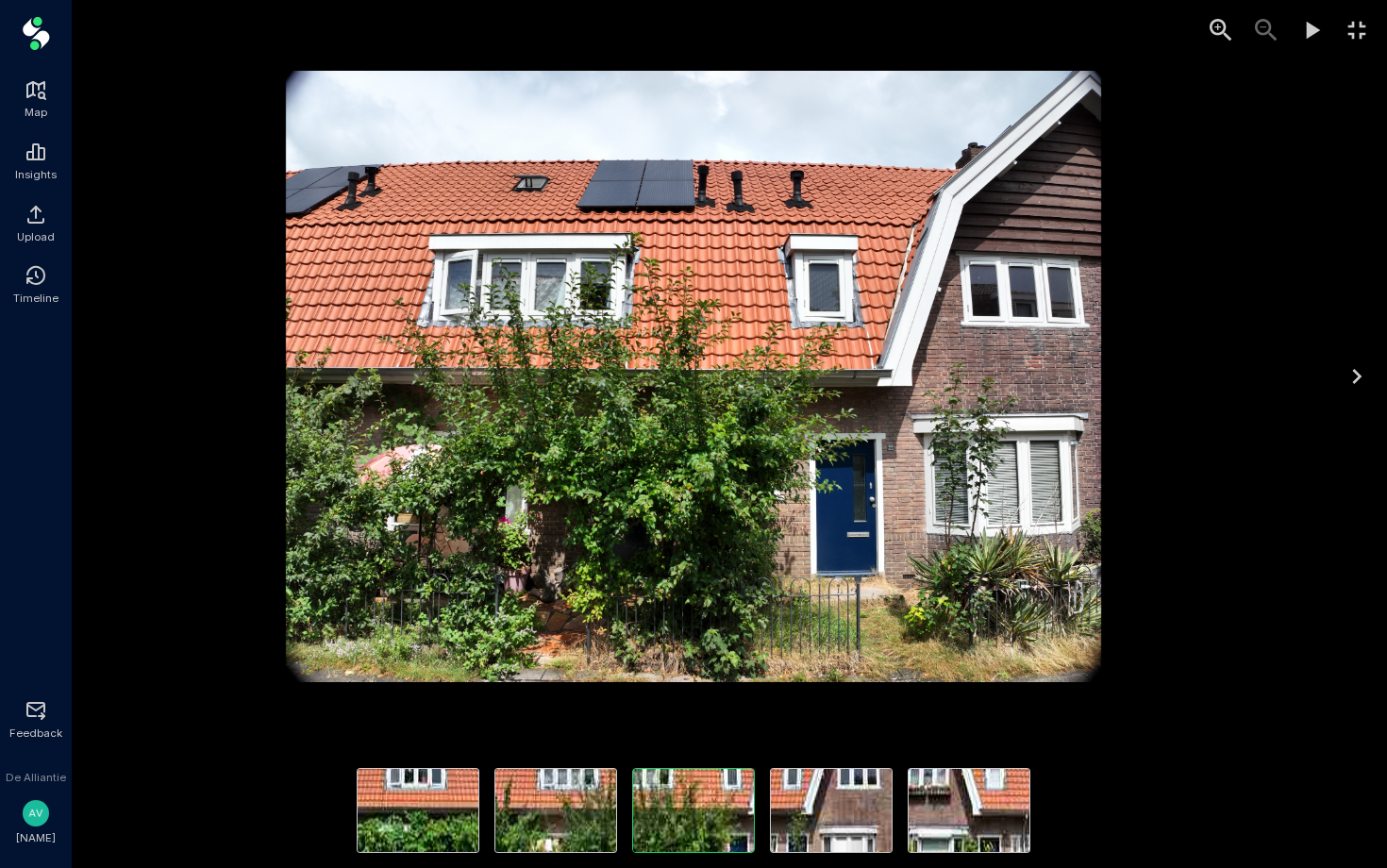 click 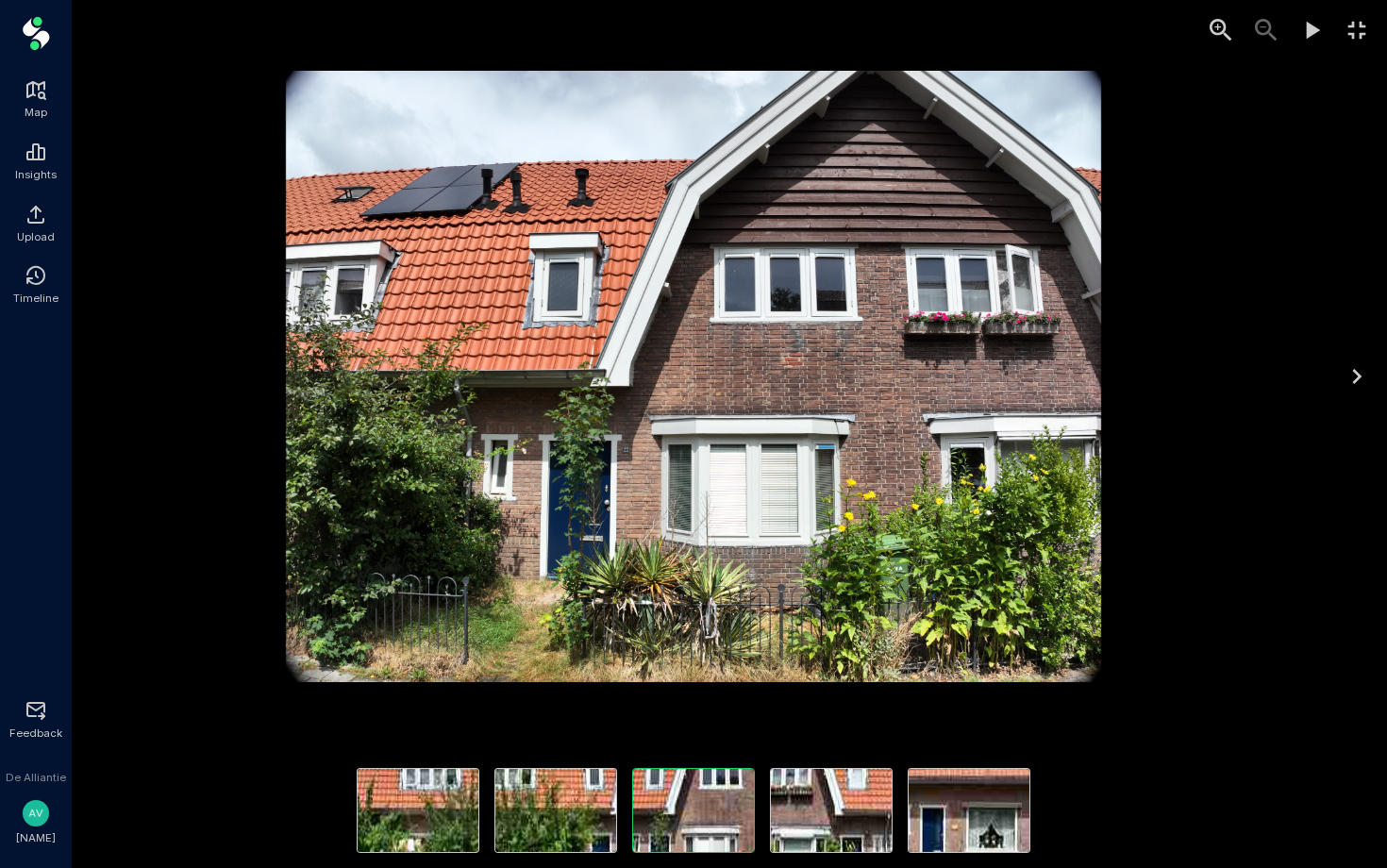click 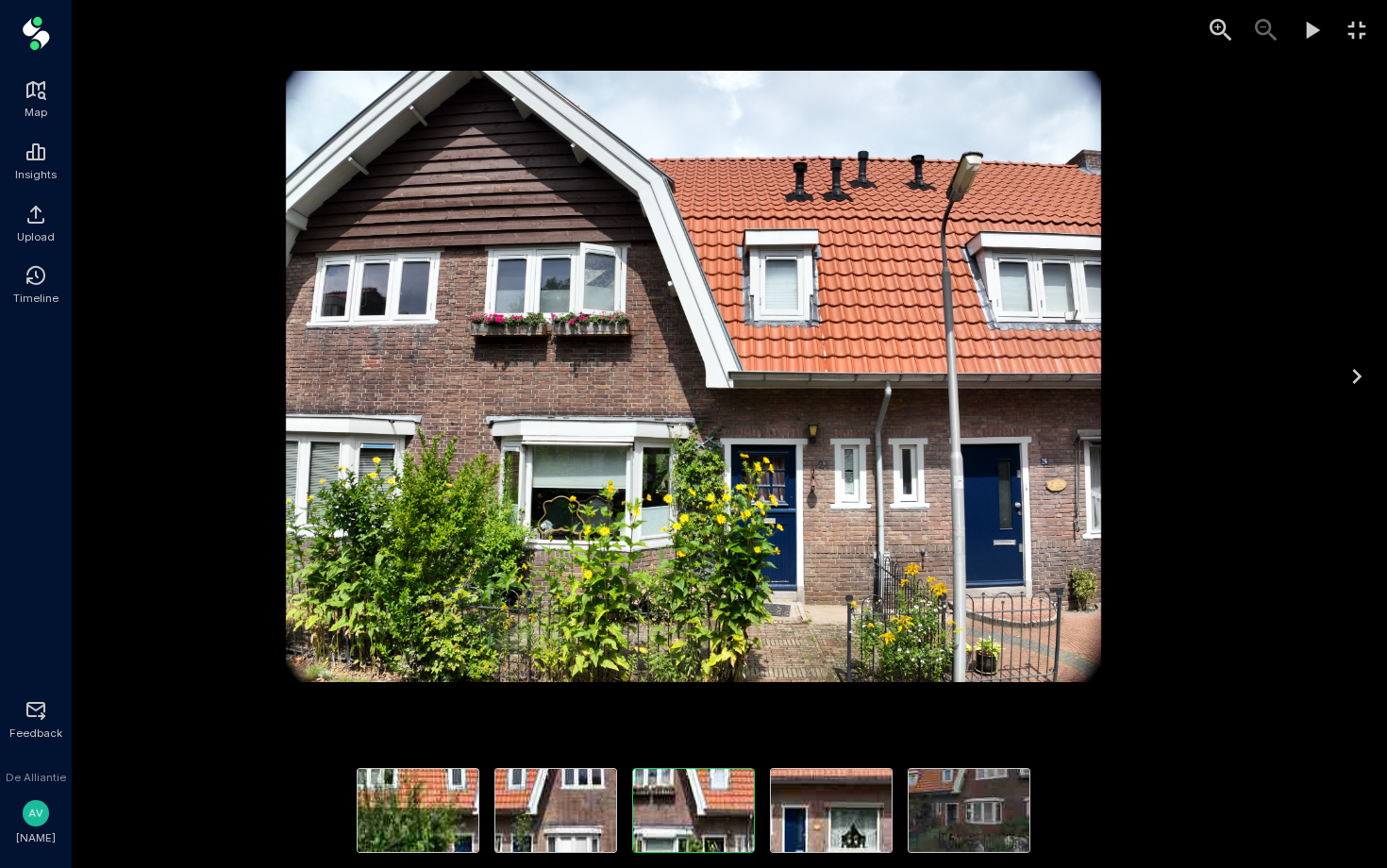 click 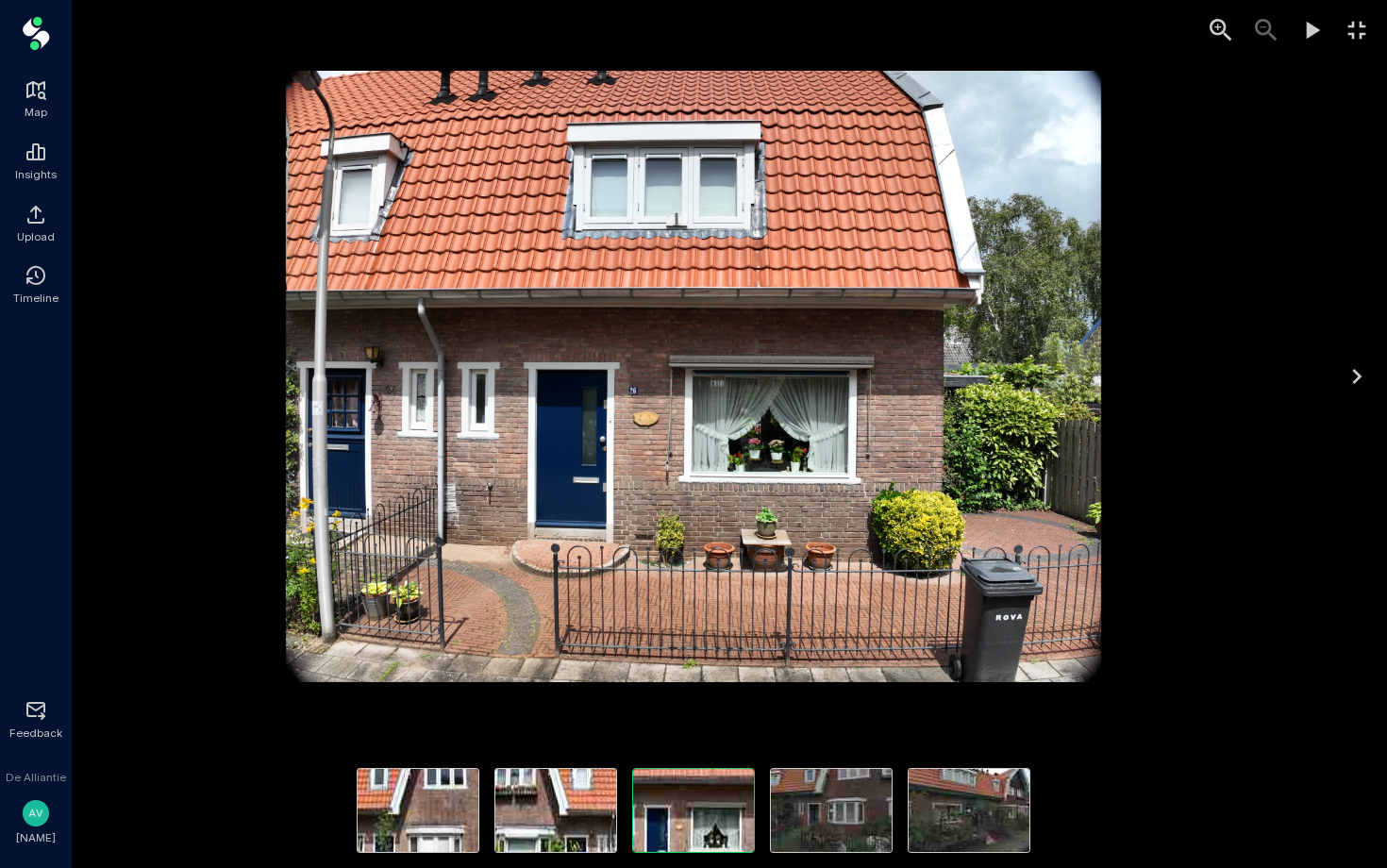 click 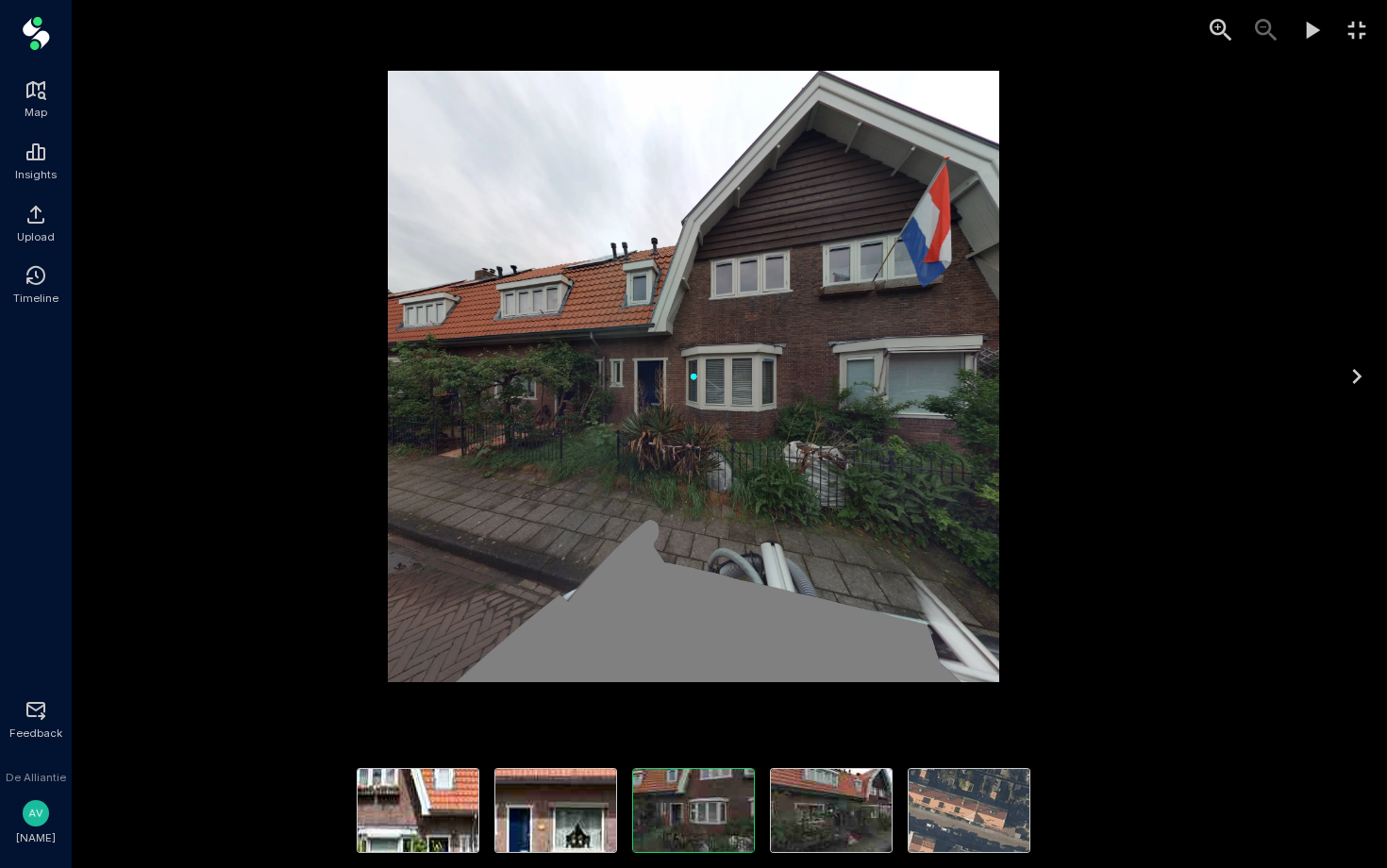 click 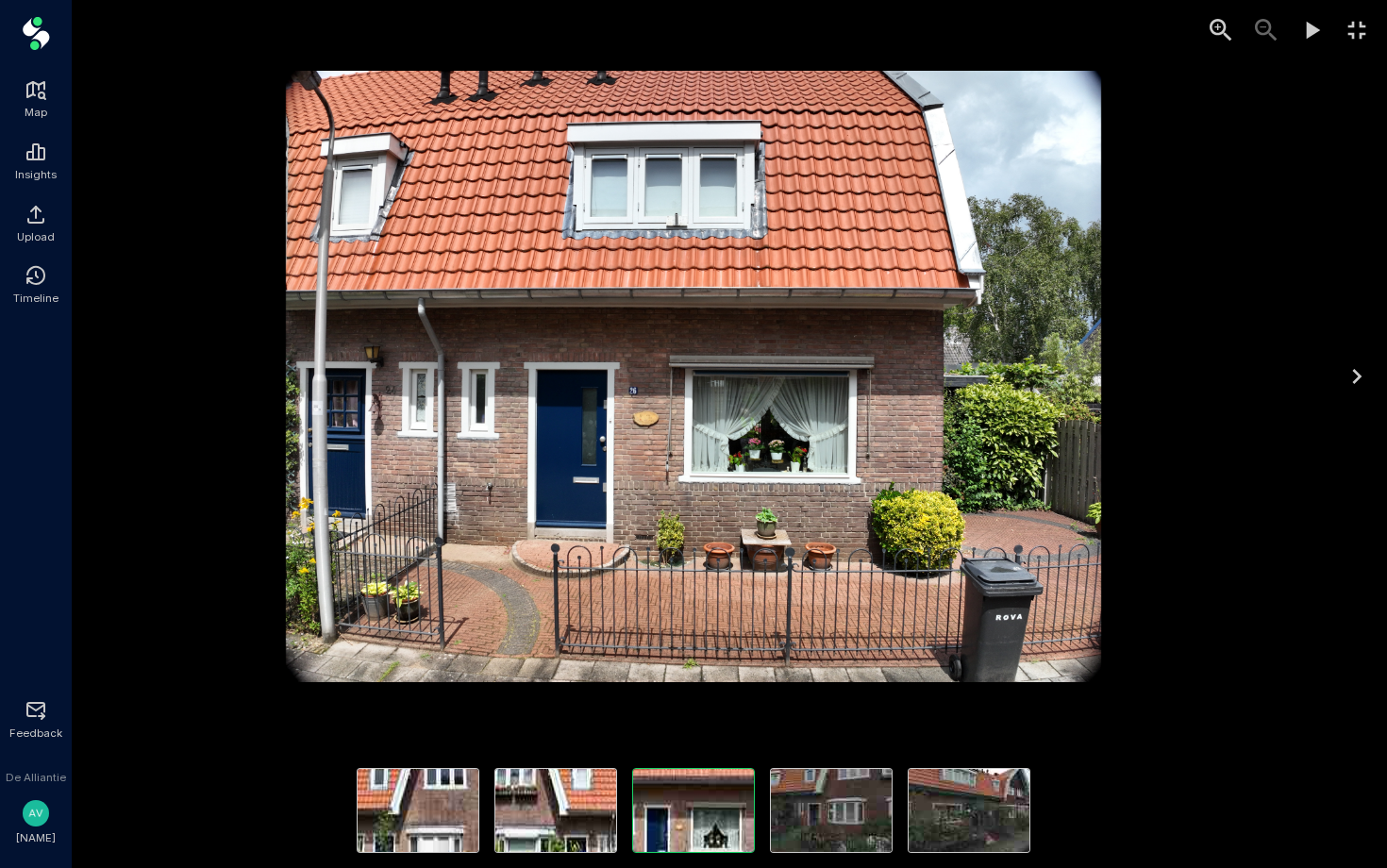click 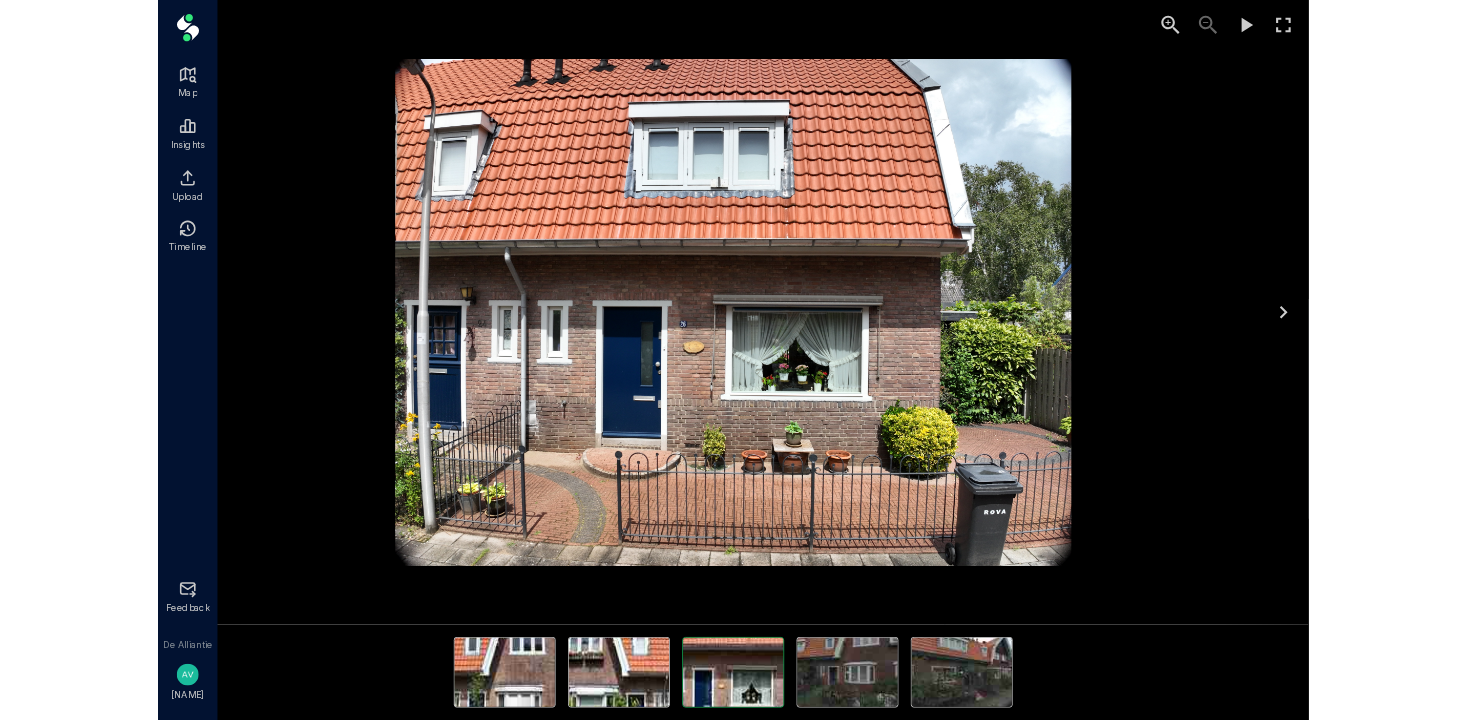 scroll, scrollTop: 3109, scrollLeft: 0, axis: vertical 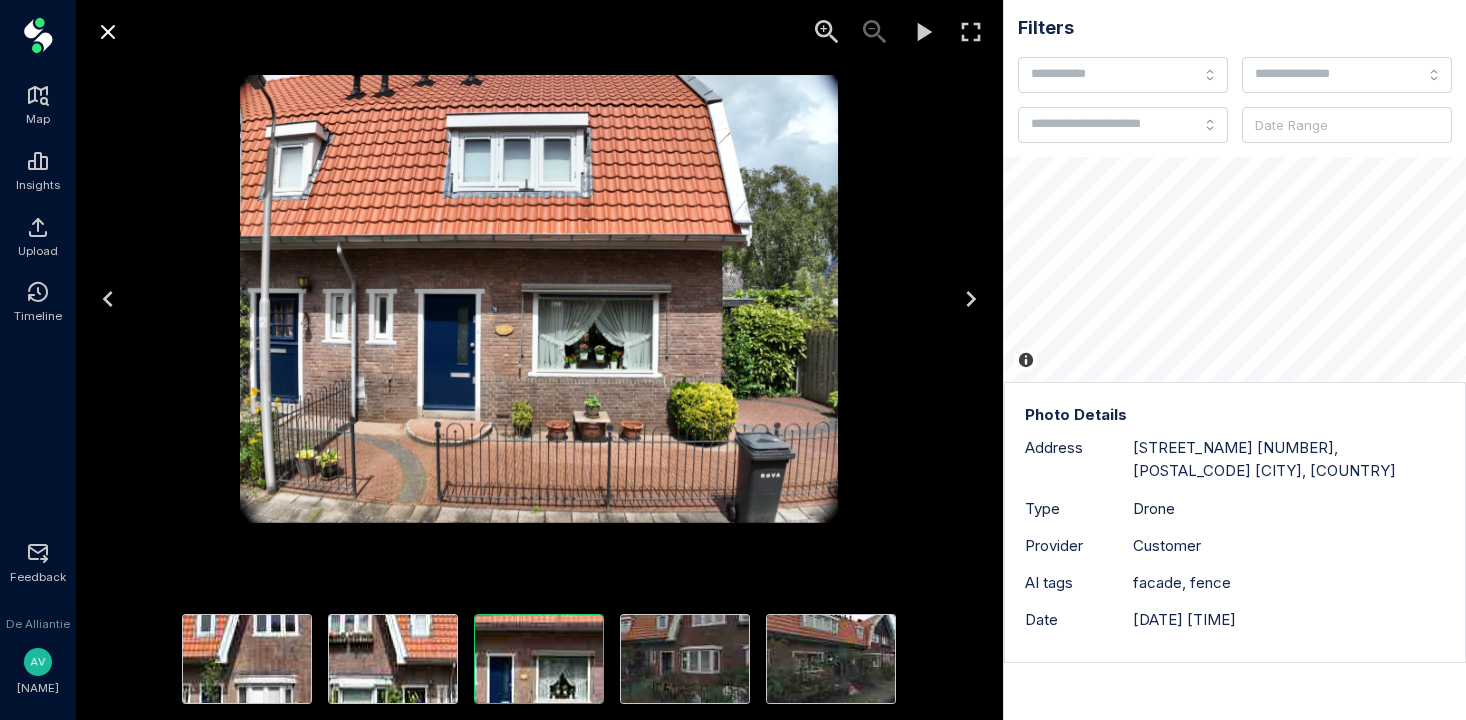 click 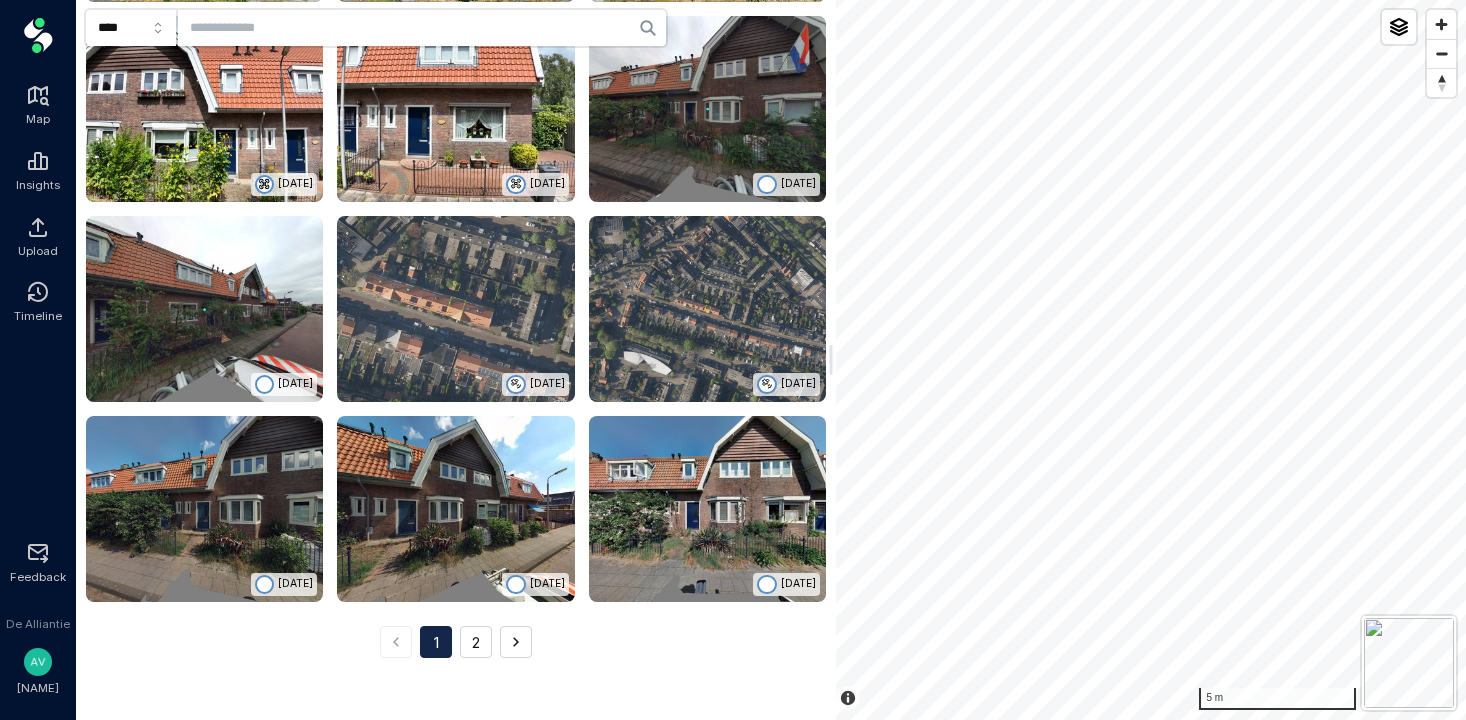 click on "**** Multi address building 3  addresses,   Amersfoort [NUMBER] Westerstraat Condition Score 2 Rebuild Value € [NUMBER] Combustibility Score C Flood Risk None Addresses  ( 3 ) Property Details Site AI Condition Scan Rebuild Value Combustibility Inspections External References  Images ( 50 ) Addresses Westerstraat 22 [POSTAL_CODE] Amersfoort Westerstraat 22 [POSTAL_CODE] Amersfoort Westerstraat 22 [POSTAL_CODE] Amersfoort General Building scale lowrise Building type terrace Year of construction 1928 Purpose woonfunctie Residential type single-family Footprint area 48  m 2 Total floor area 99  m 2 Total volume 567  m 3 Facade materials masonry brick Roof maximum height 9  m Roof minimum height 5  m Chimney Yes Dormer Yes Roof window Yes Solar panels Yes Building 1 Floor area 6  m 2 Roof material bitumen Building 2 Floor area 99  m 2 Roof material tiles Site Characteristics Address Count 1 Building Count 2 Cadastre nl.bag Cadastre object ID [NUMBER] Green garden Yes Green garden percentage 50% Parcel Count 1 3 No" at bounding box center [771, 360] 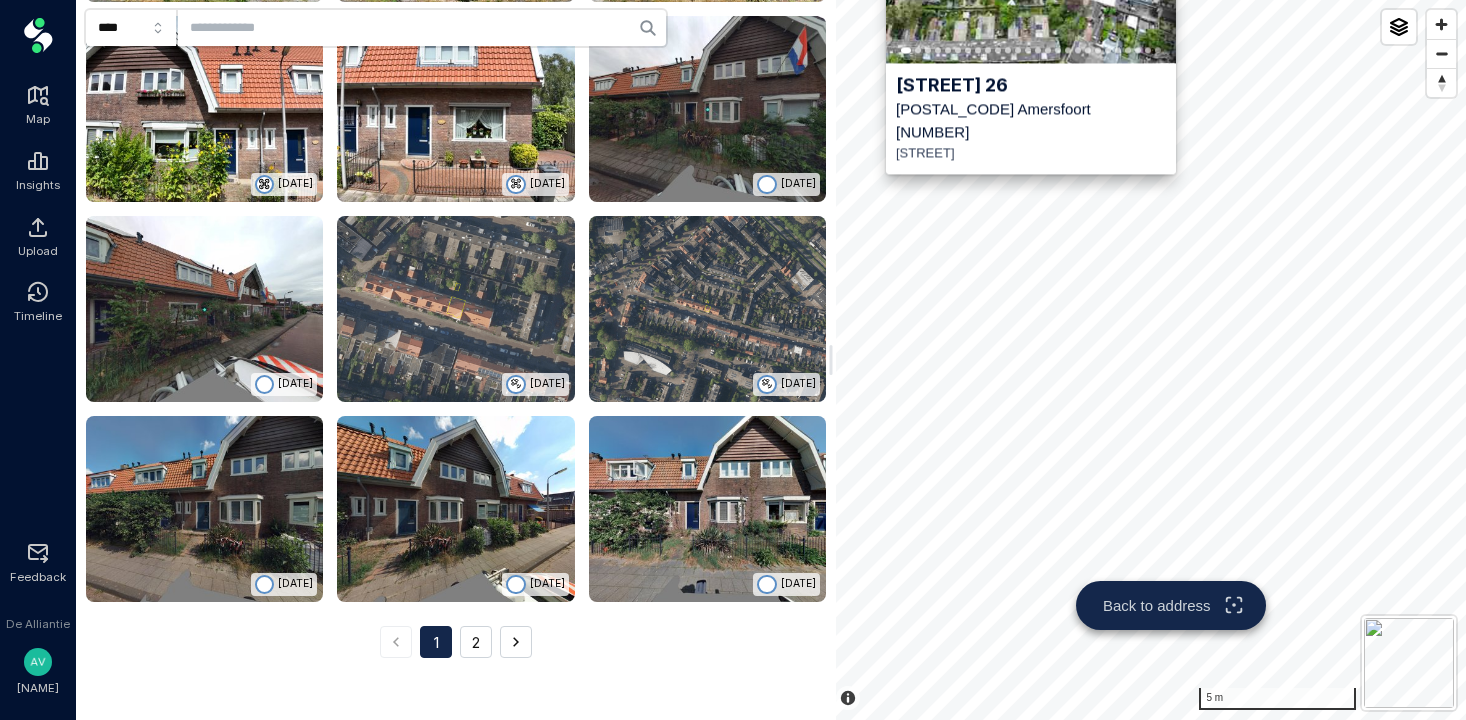 click on "[NUMBER]" at bounding box center (1031, 132) 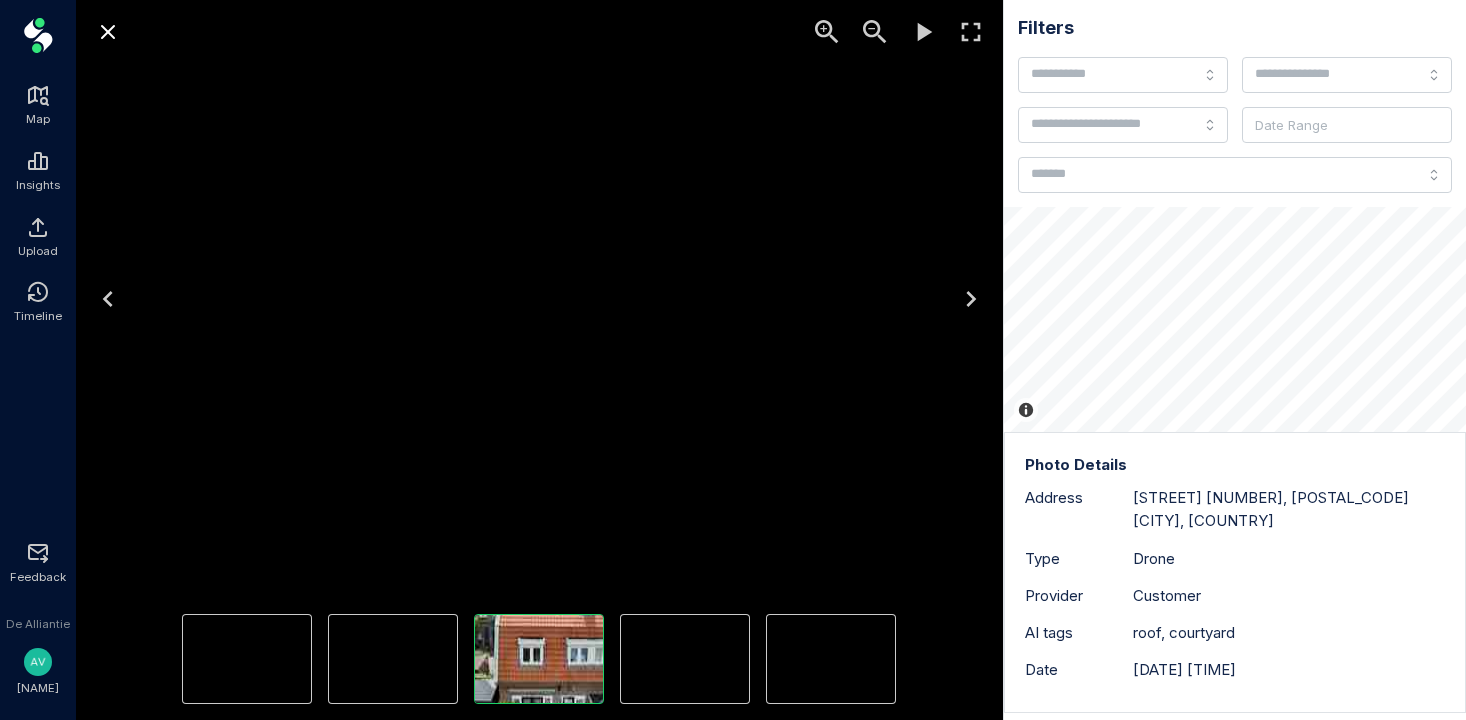 drag, startPoint x: 663, startPoint y: 333, endPoint x: 610, endPoint y: 561, distance: 234.07904 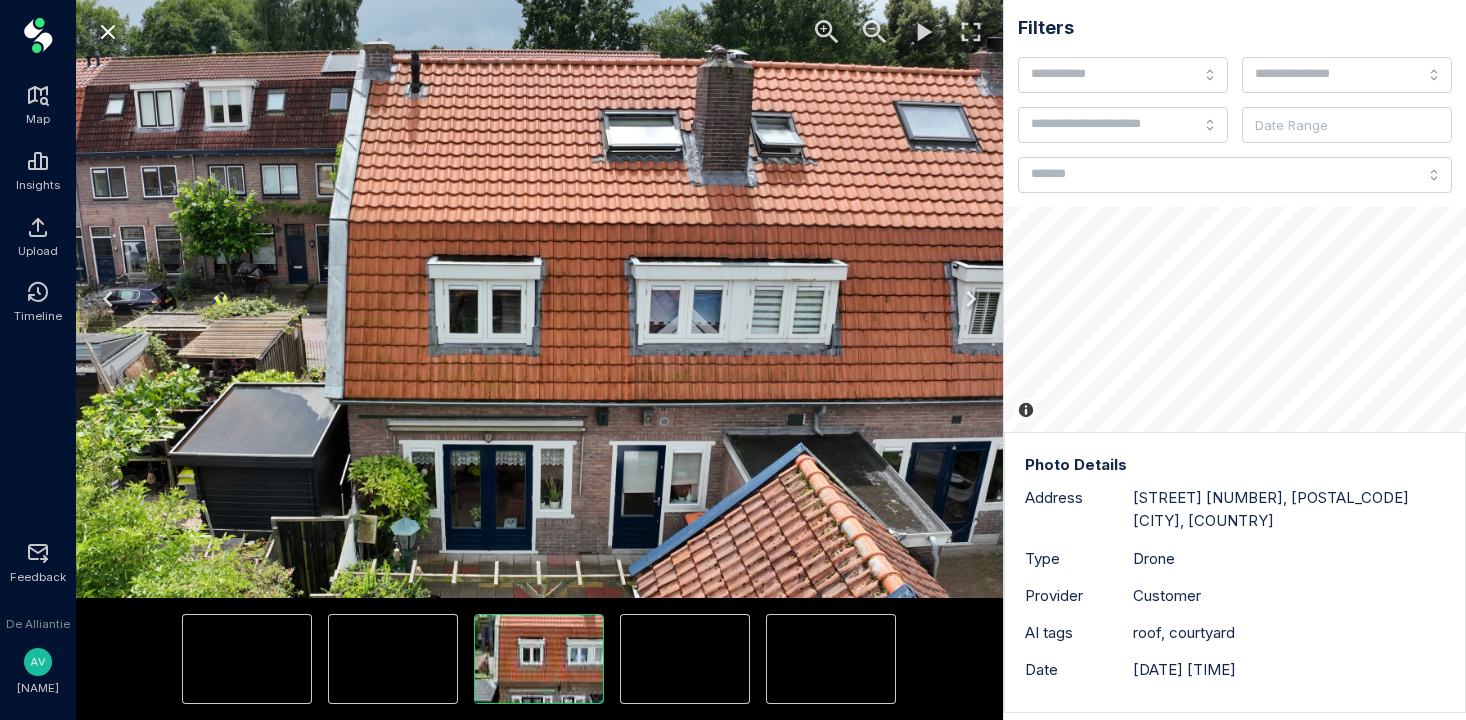 drag, startPoint x: 697, startPoint y: 499, endPoint x: 593, endPoint y: 430, distance: 124.80785 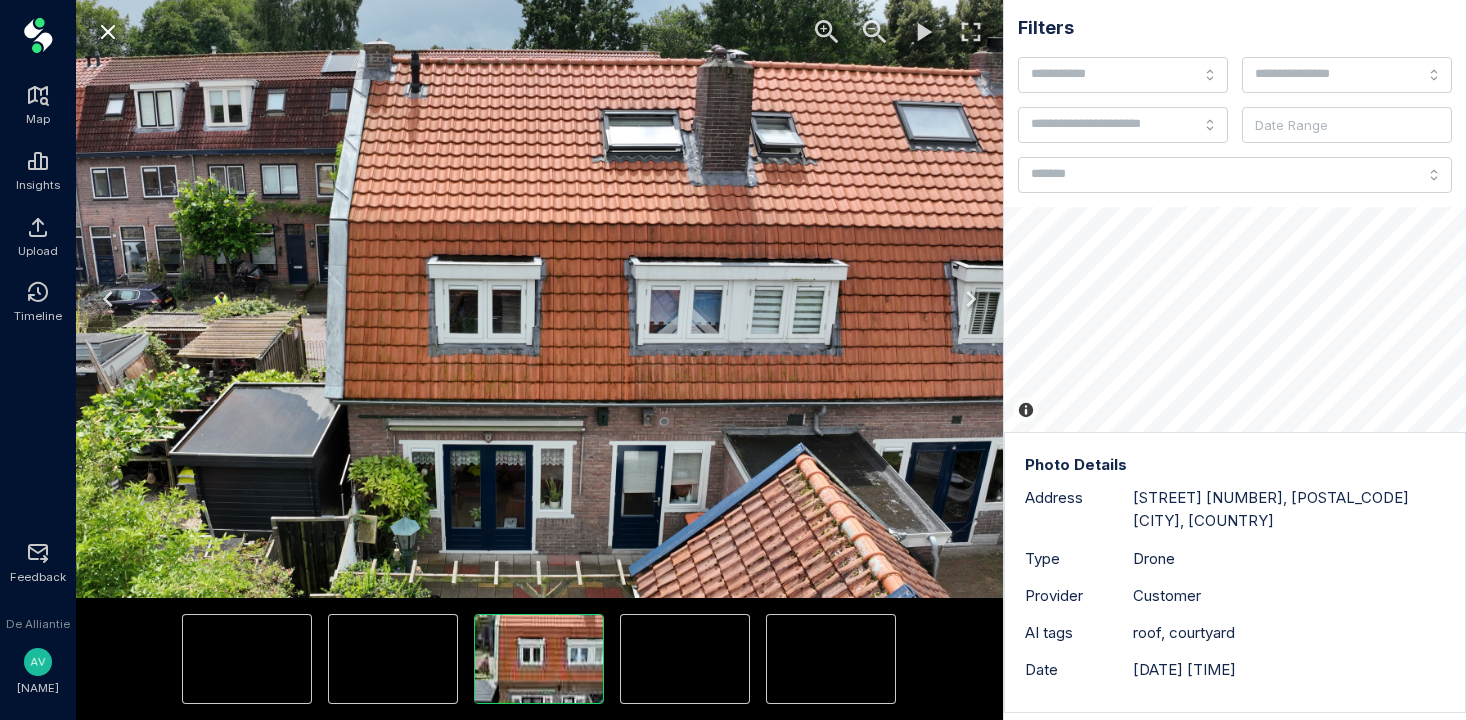 click at bounding box center [517, 324] 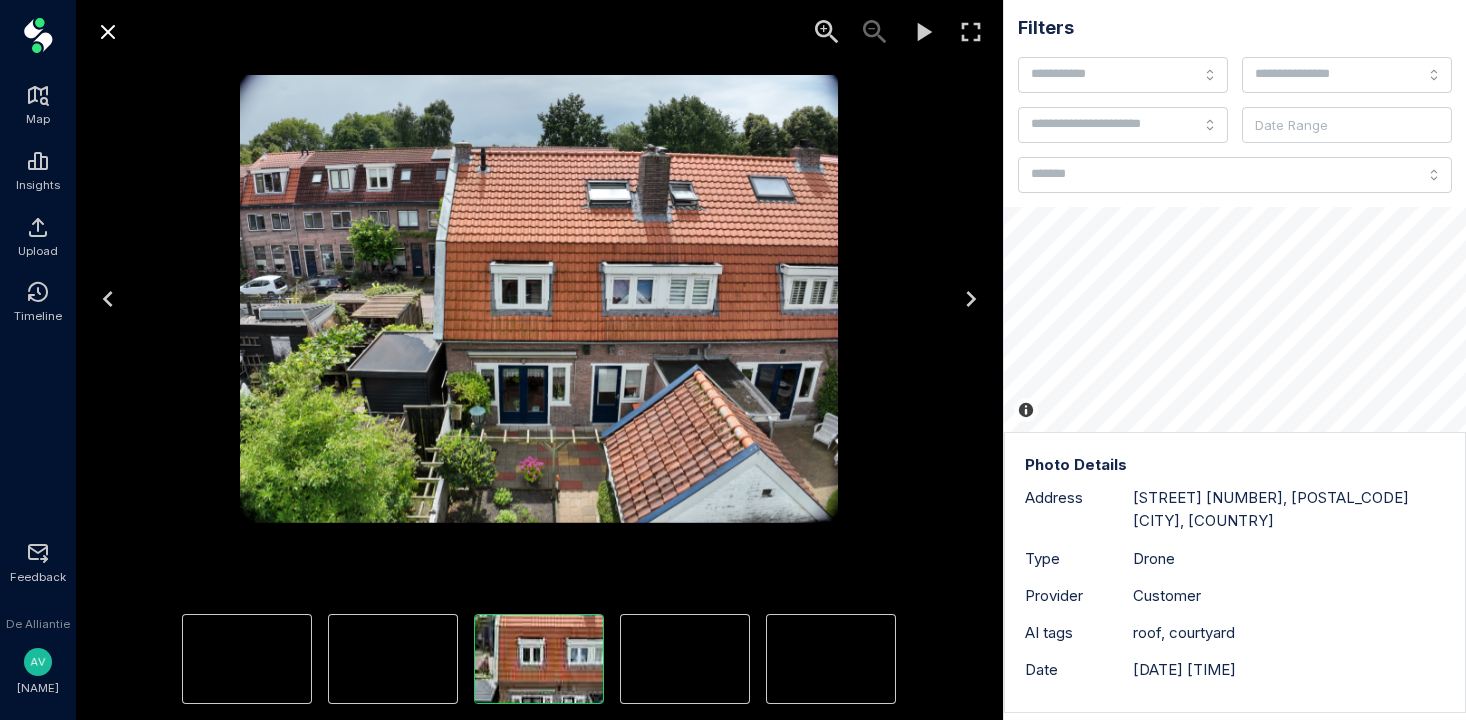 click at bounding box center [393, 659] 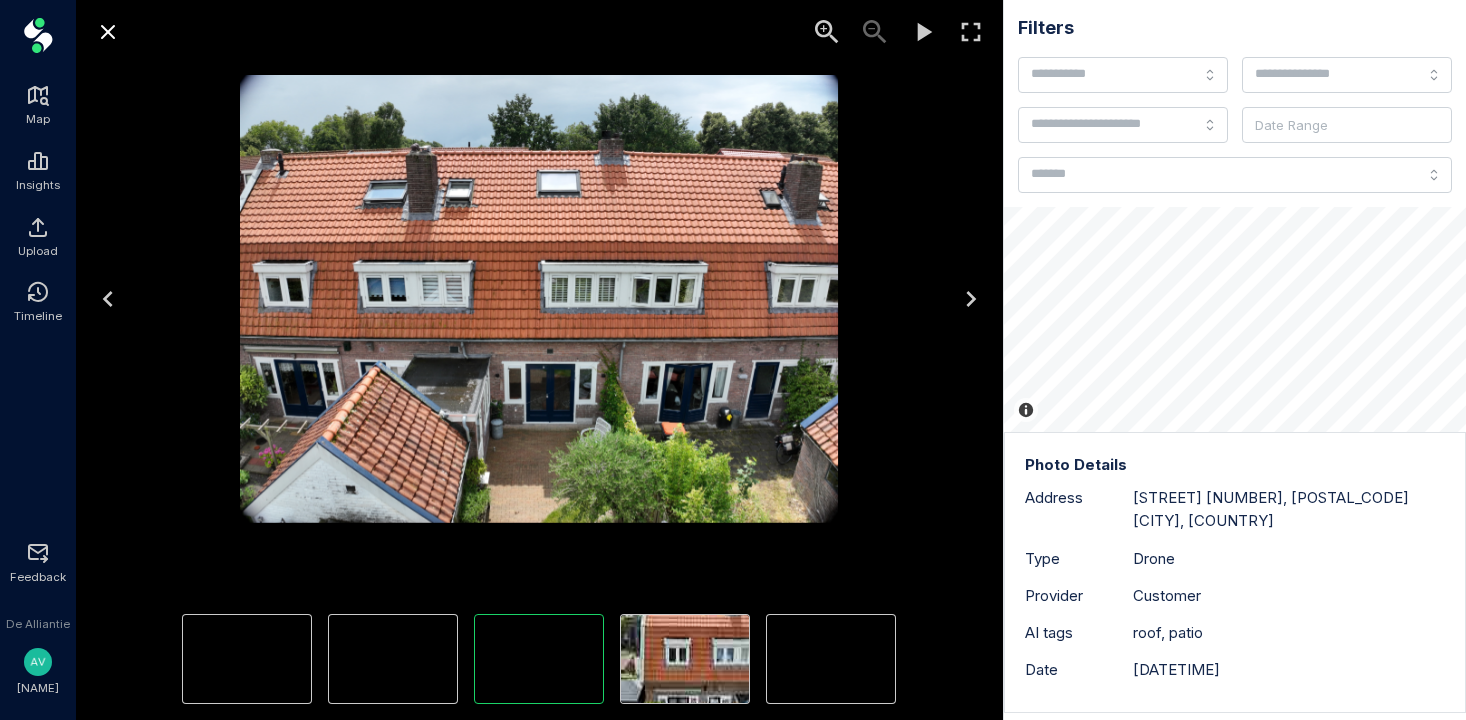 click at bounding box center [685, 659] 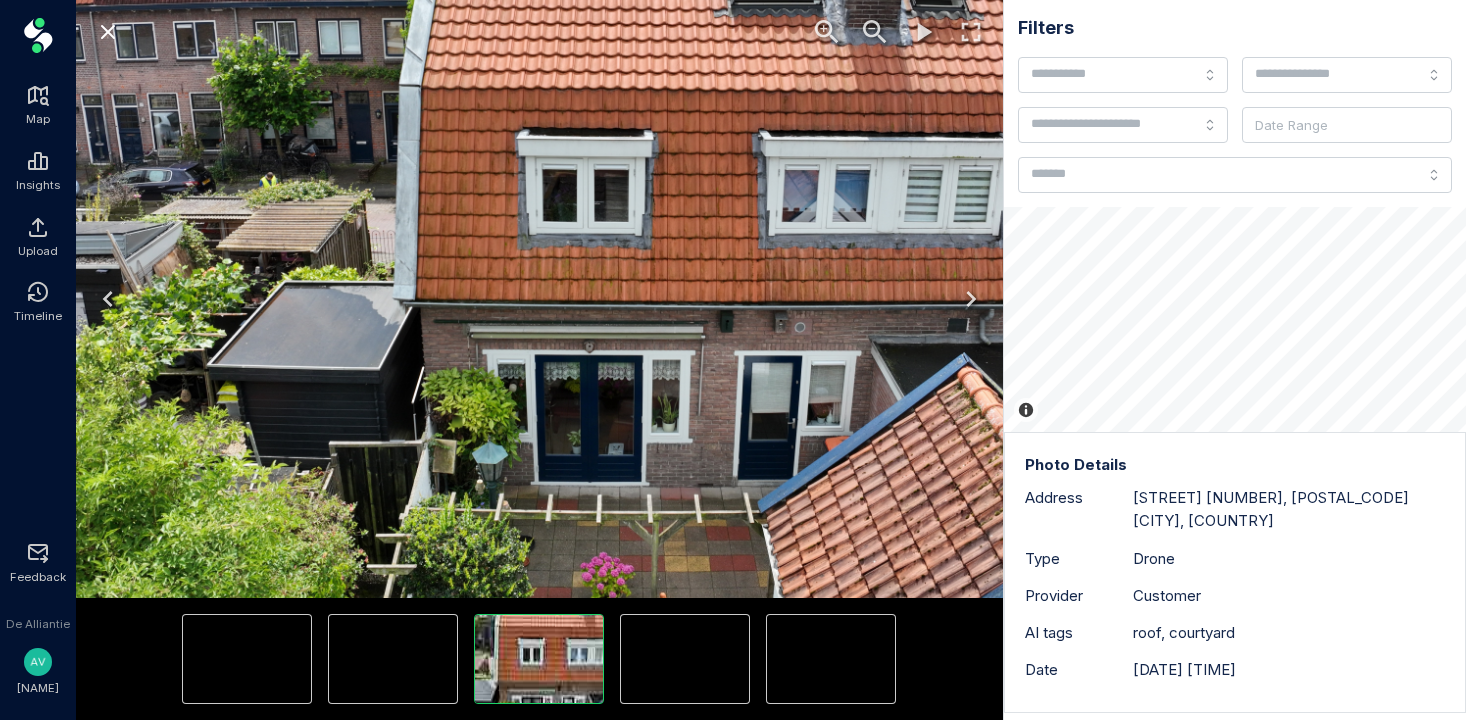 drag, startPoint x: 450, startPoint y: 467, endPoint x: 612, endPoint y: 382, distance: 182.94534 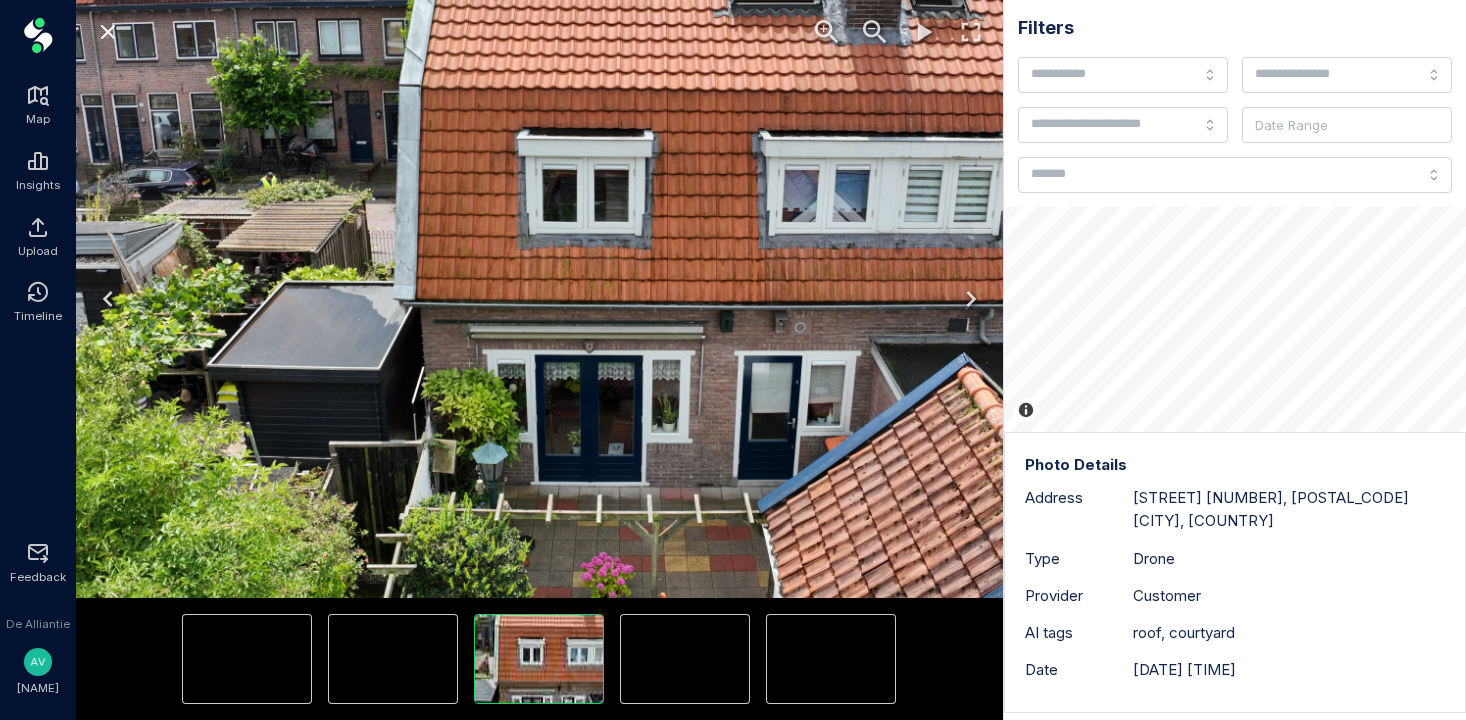 click at bounding box center (624, 211) 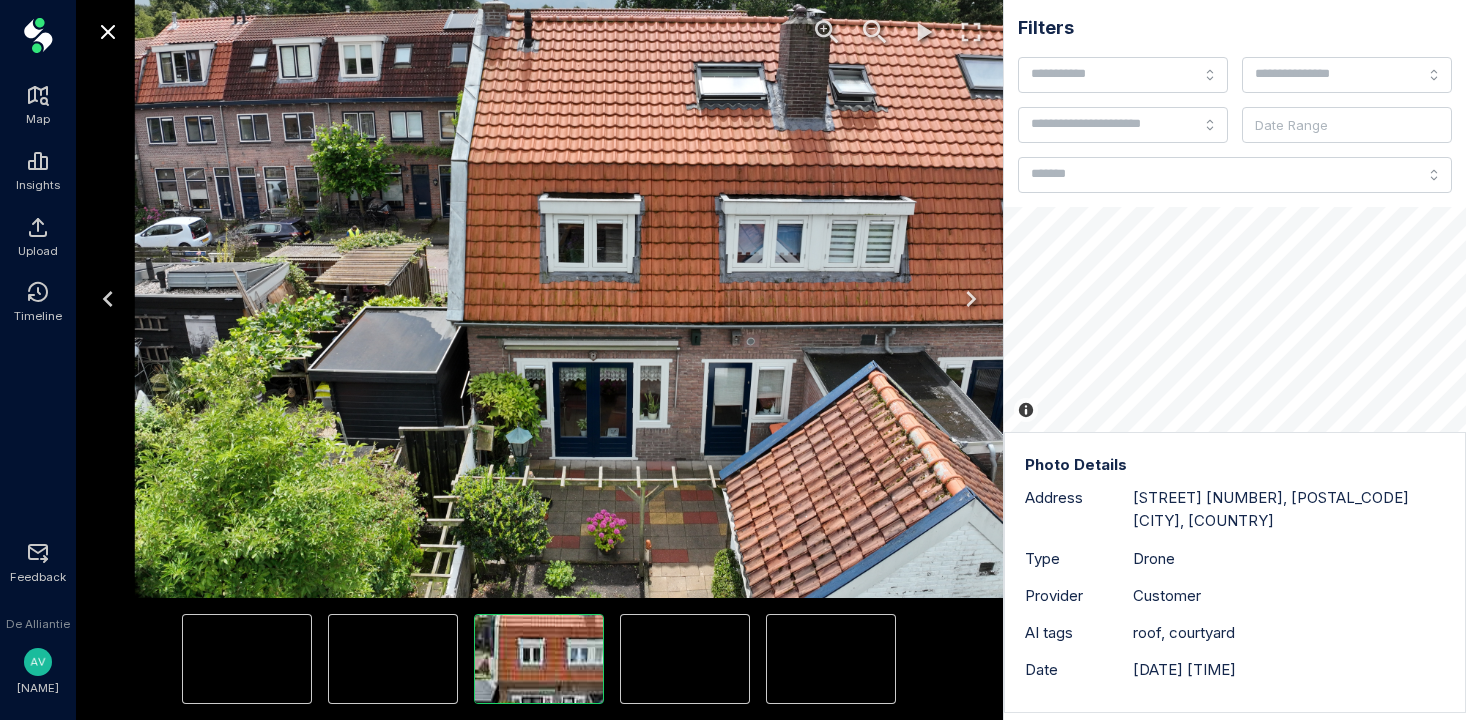 click at bounding box center (618, 255) 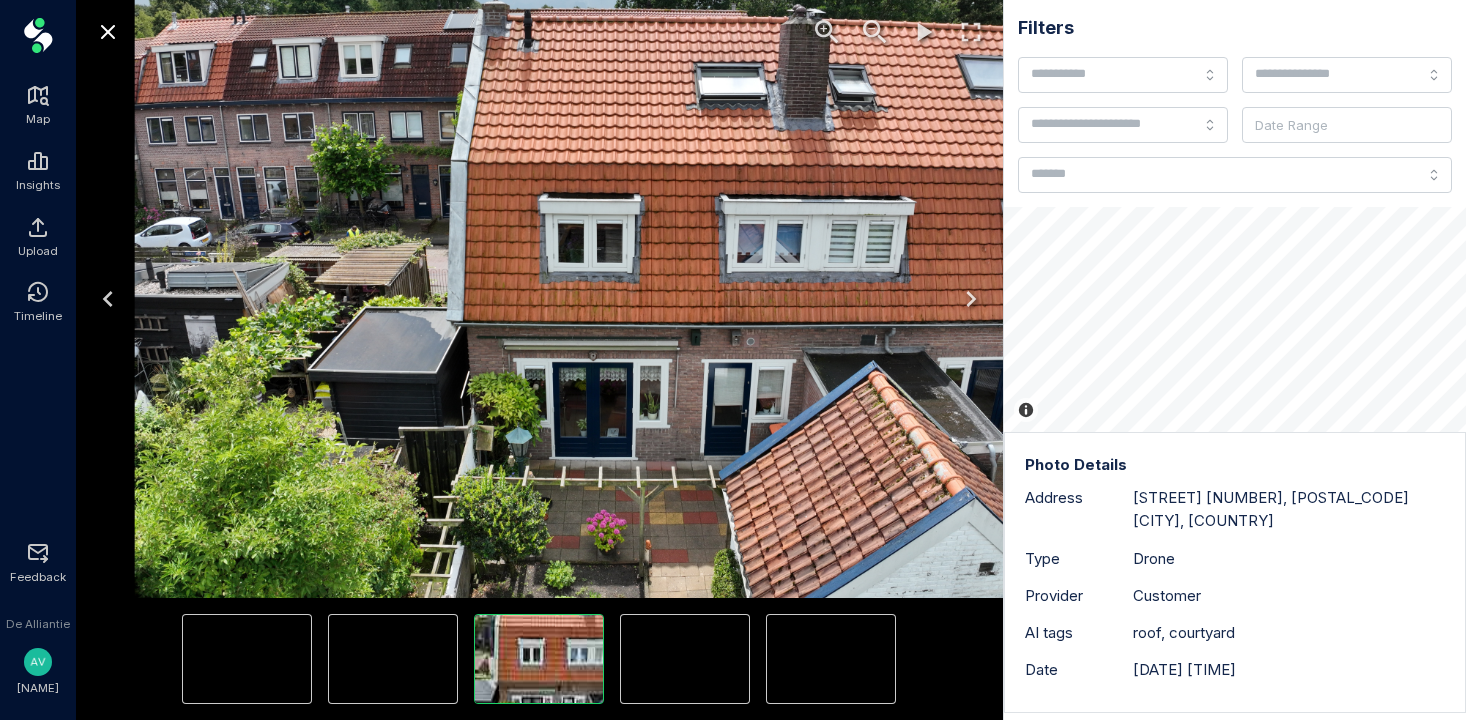 click 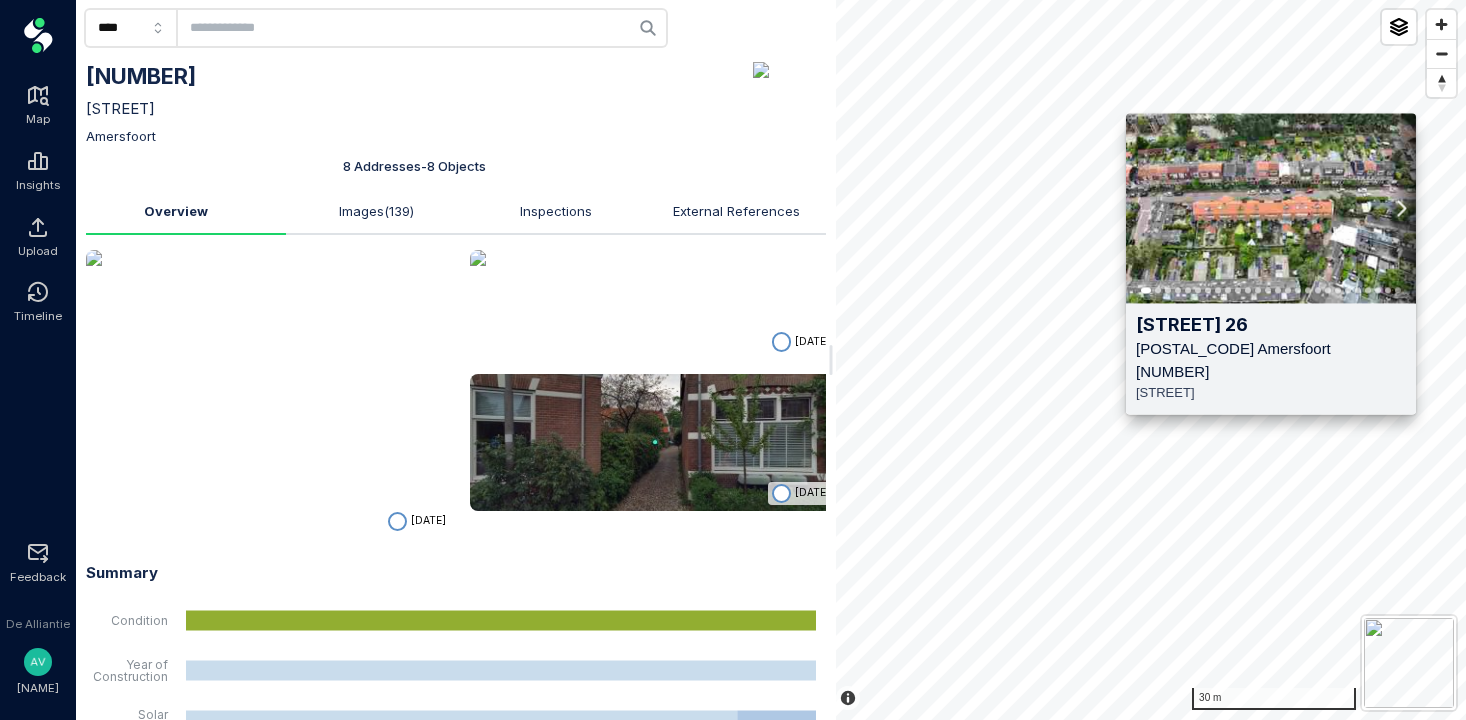 click on "Westerstraat [NUMBER] [POSTAL_CODE] [CITY] [NUMBER] Westerstraat" at bounding box center (1271, 358) 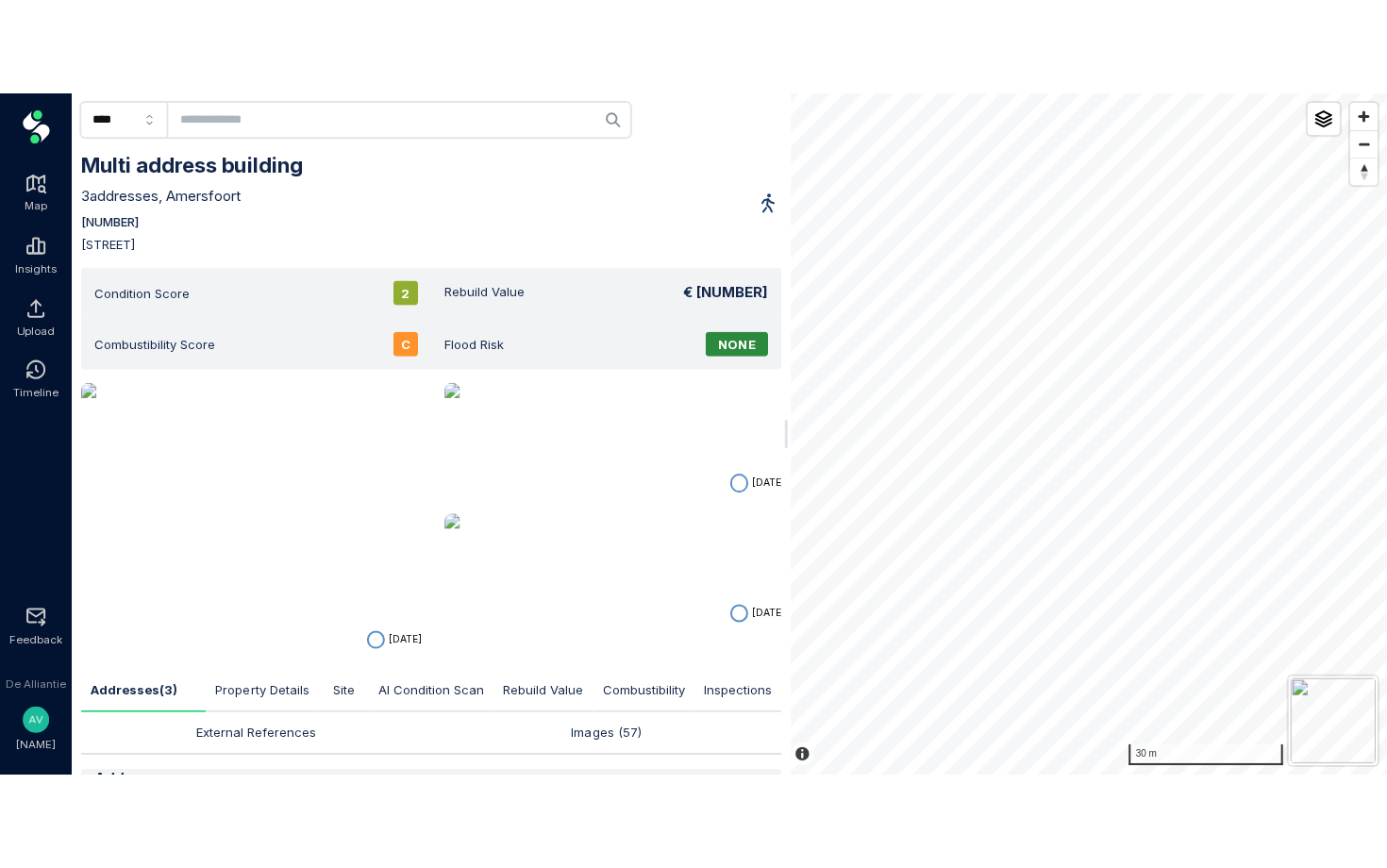 scroll, scrollTop: 170, scrollLeft: 0, axis: vertical 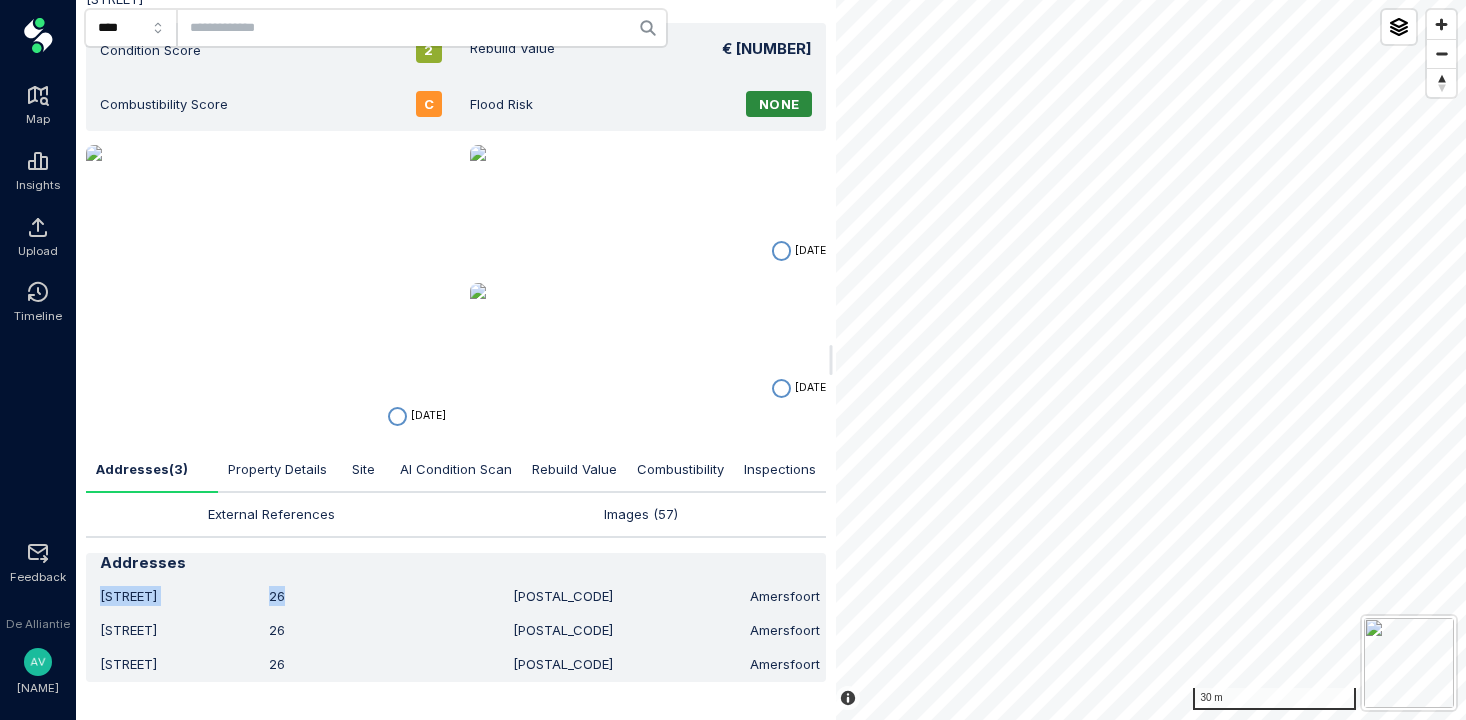 drag, startPoint x: 374, startPoint y: 588, endPoint x: 100, endPoint y: 578, distance: 274.18243 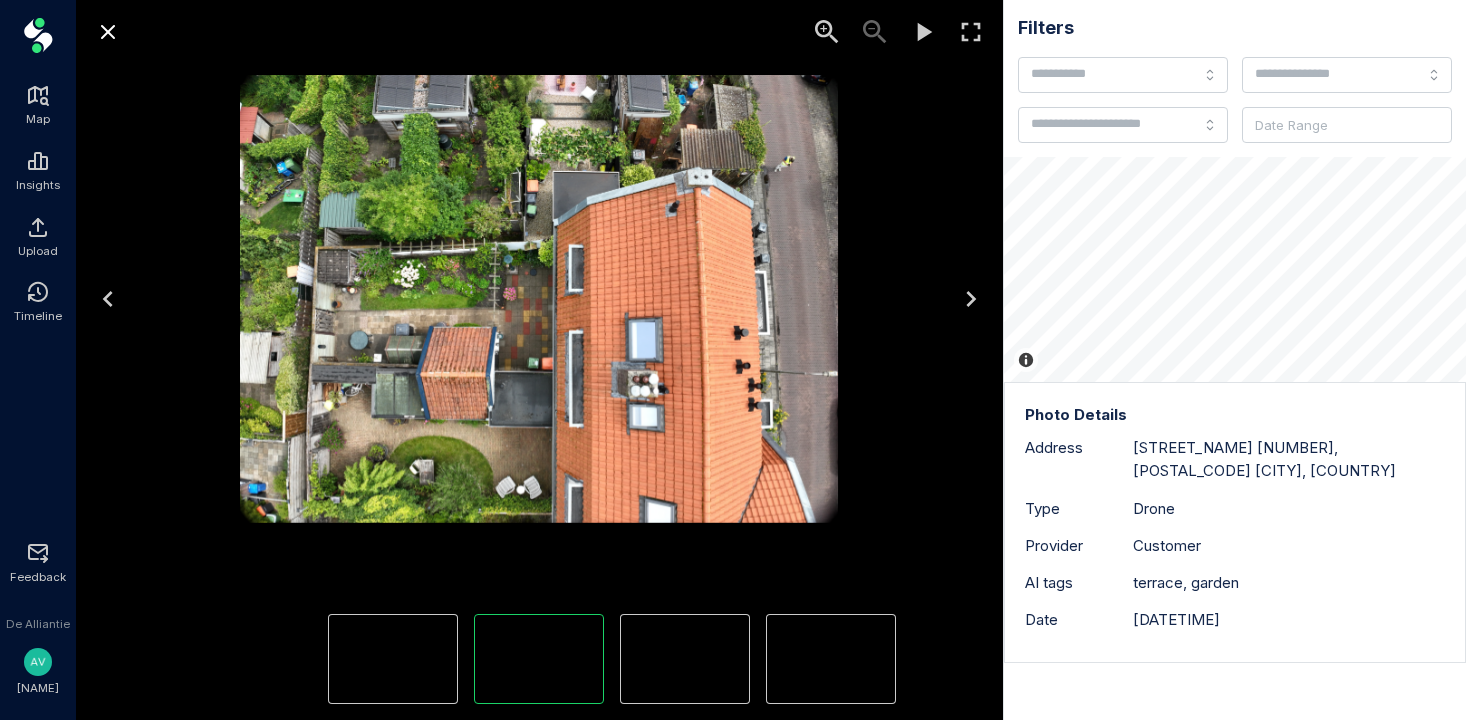 click 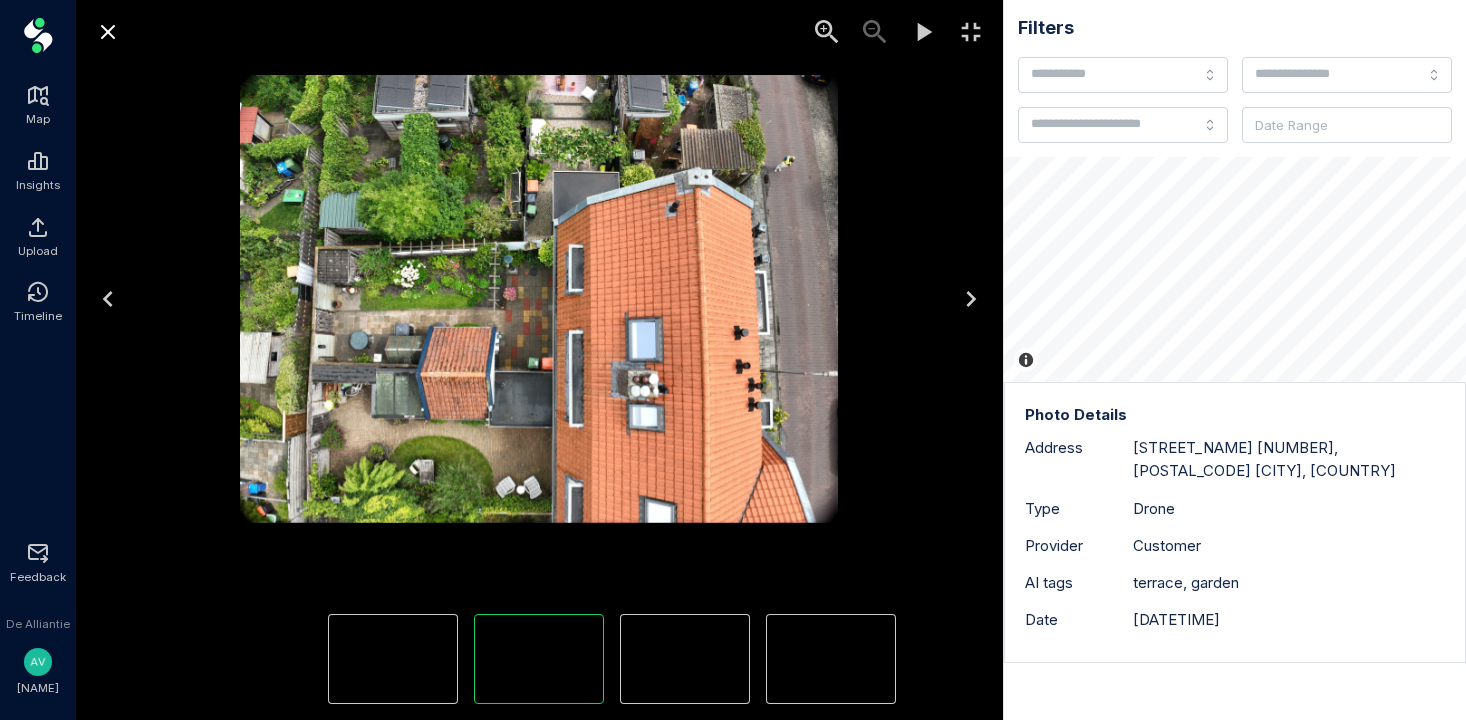 scroll, scrollTop: 0, scrollLeft: 0, axis: both 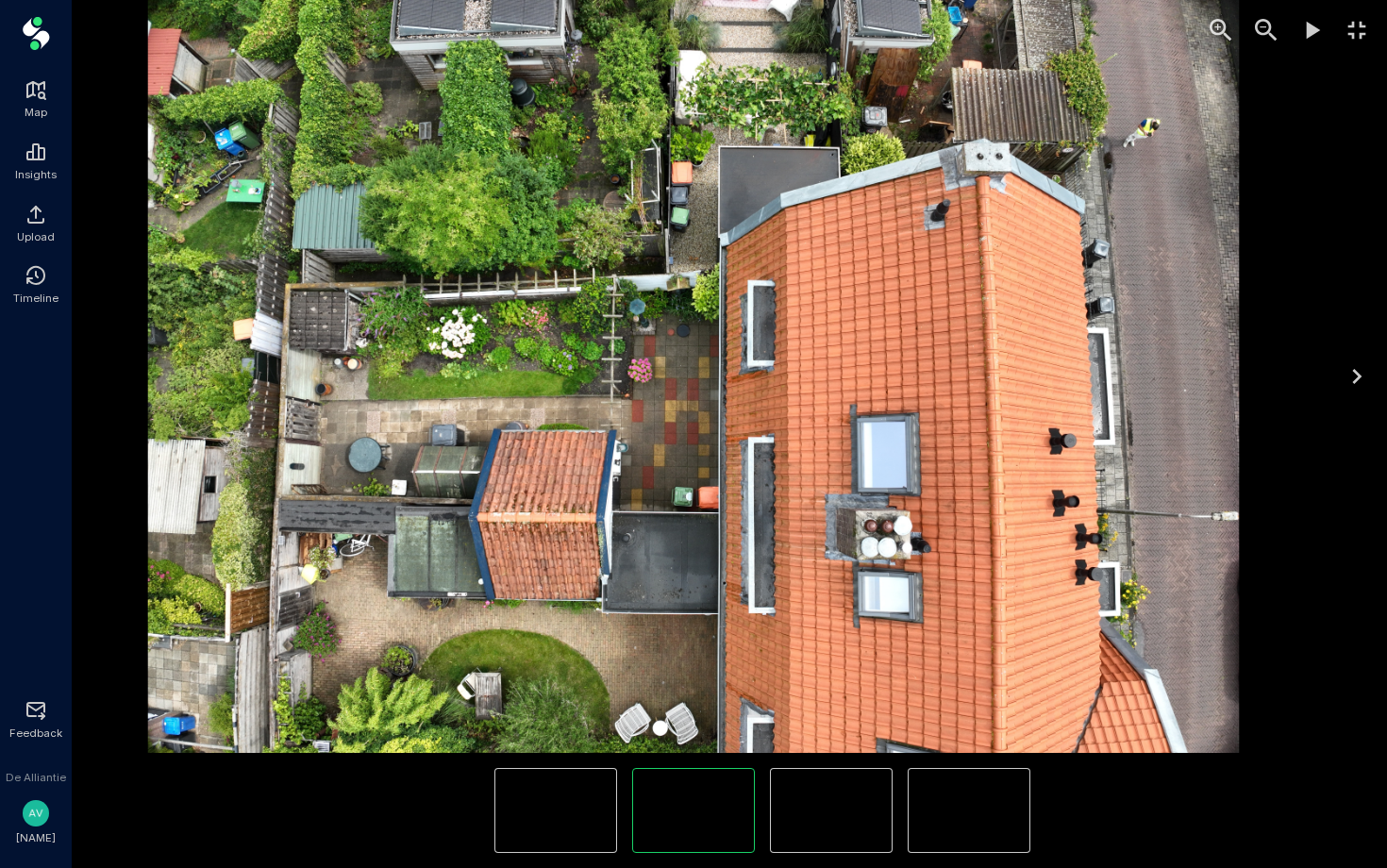 drag, startPoint x: 830, startPoint y: 441, endPoint x: 830, endPoint y: 491, distance: 50 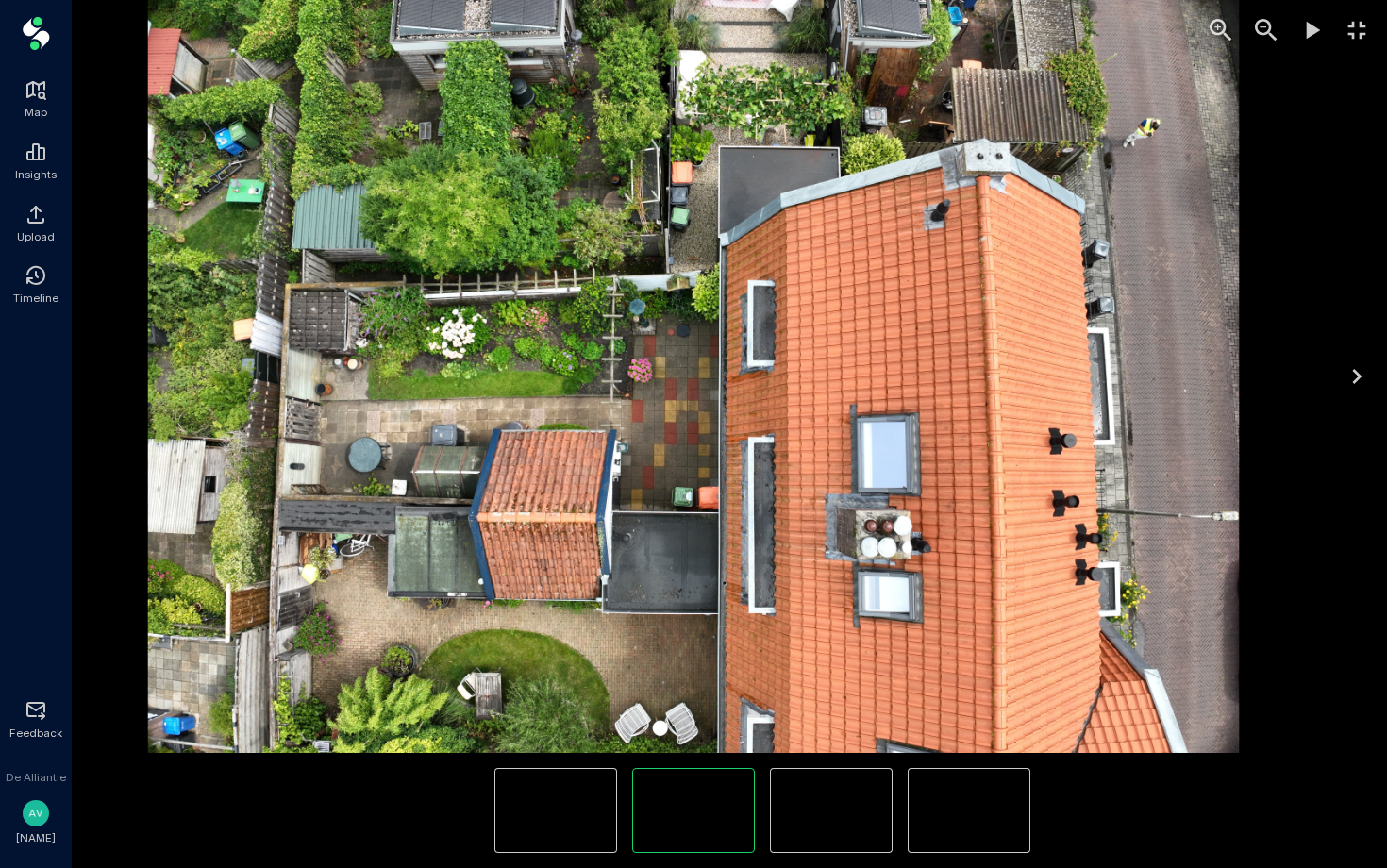 click at bounding box center (694, 379) 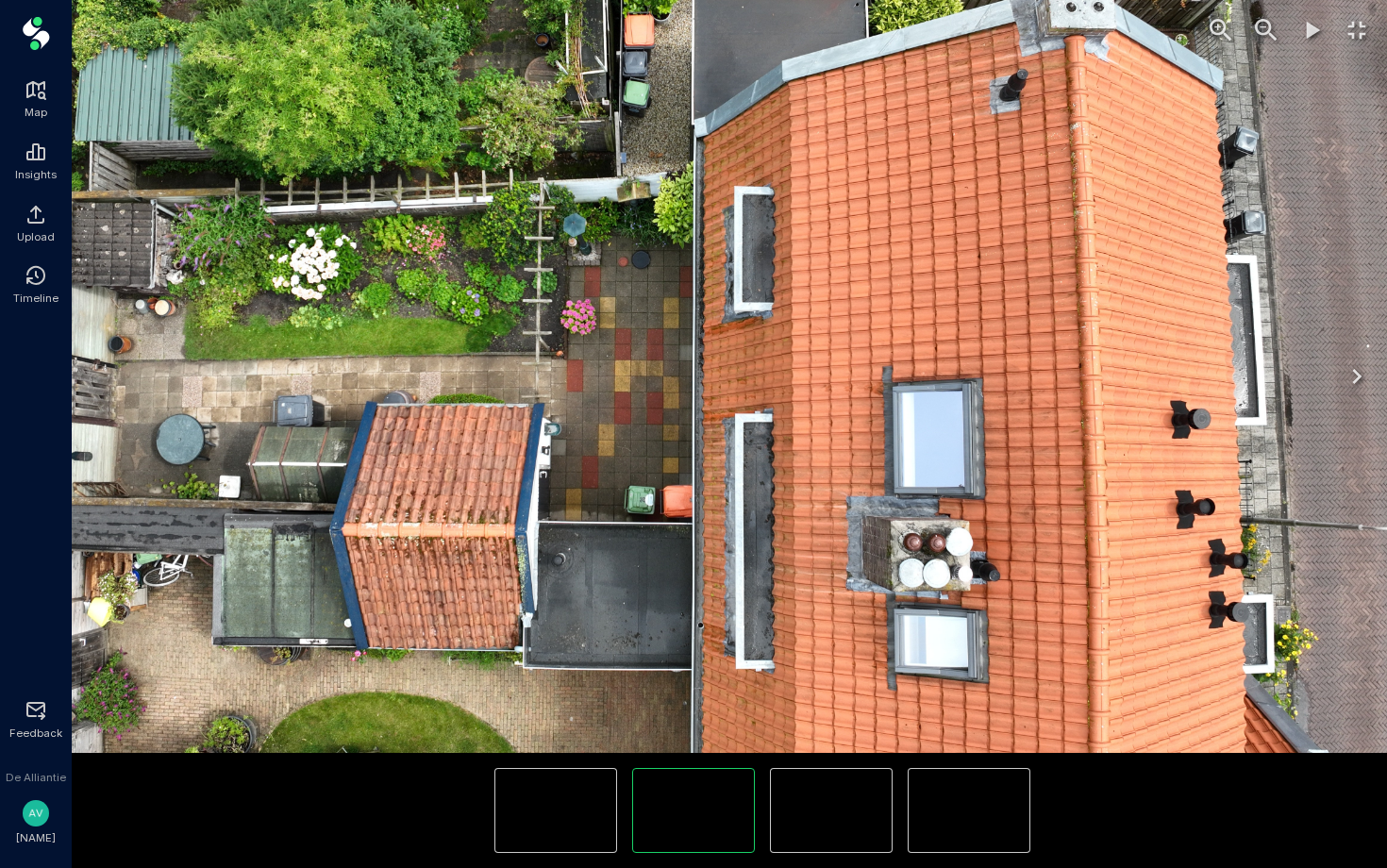 click at bounding box center (656, 330) 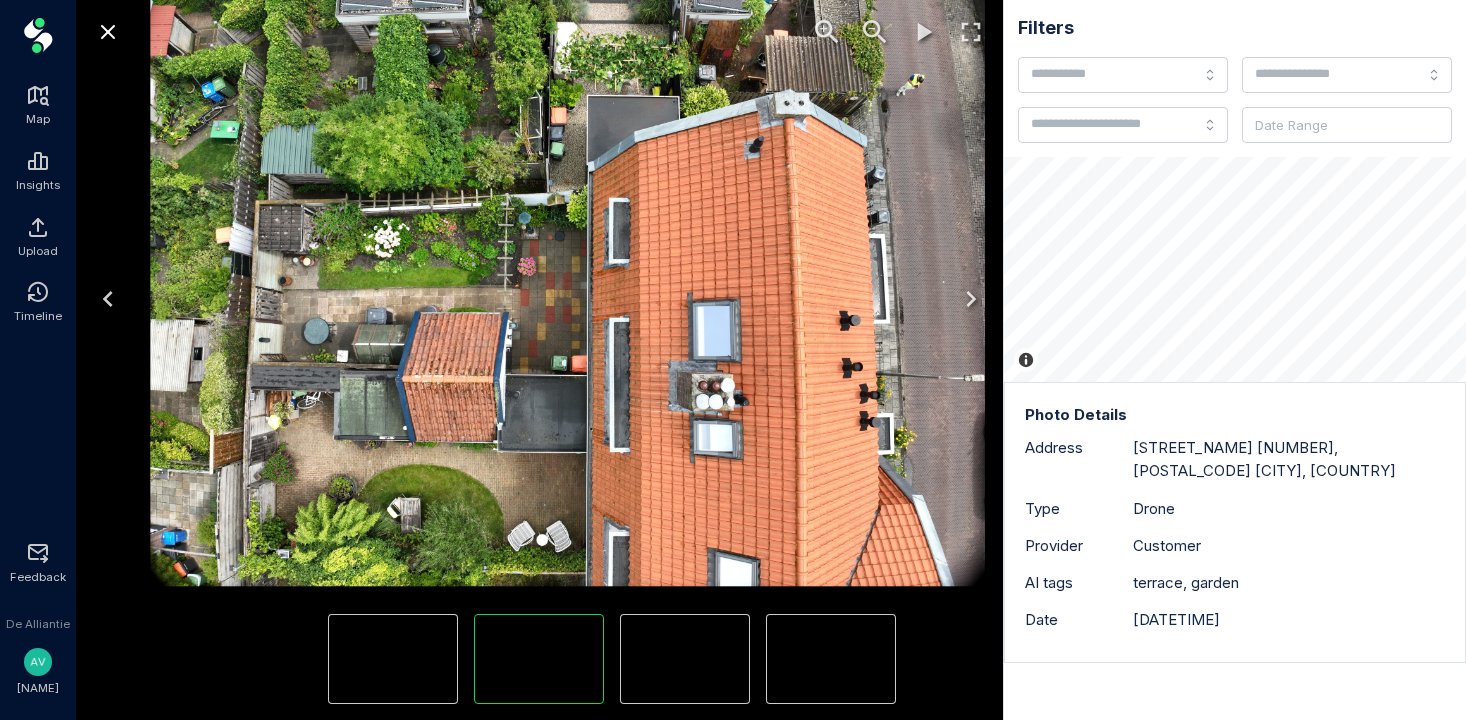 click 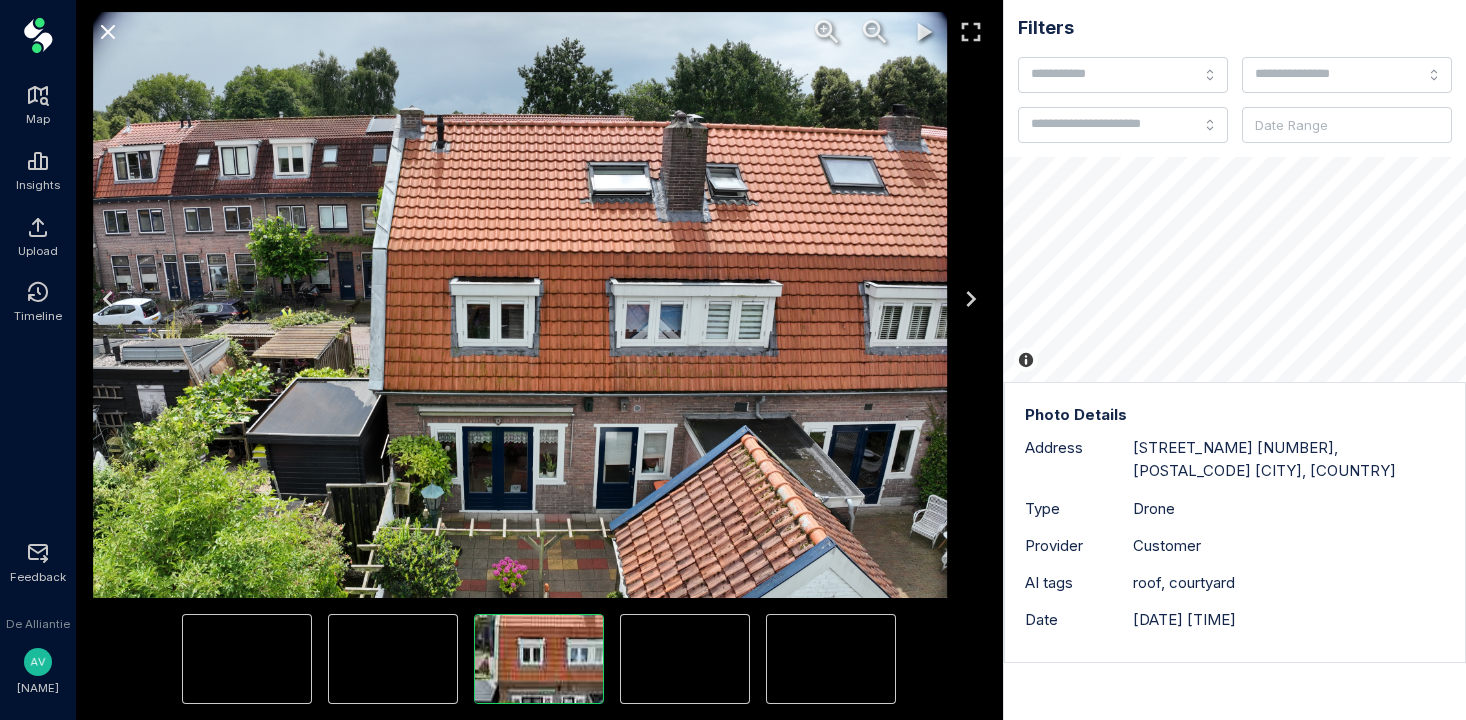 click 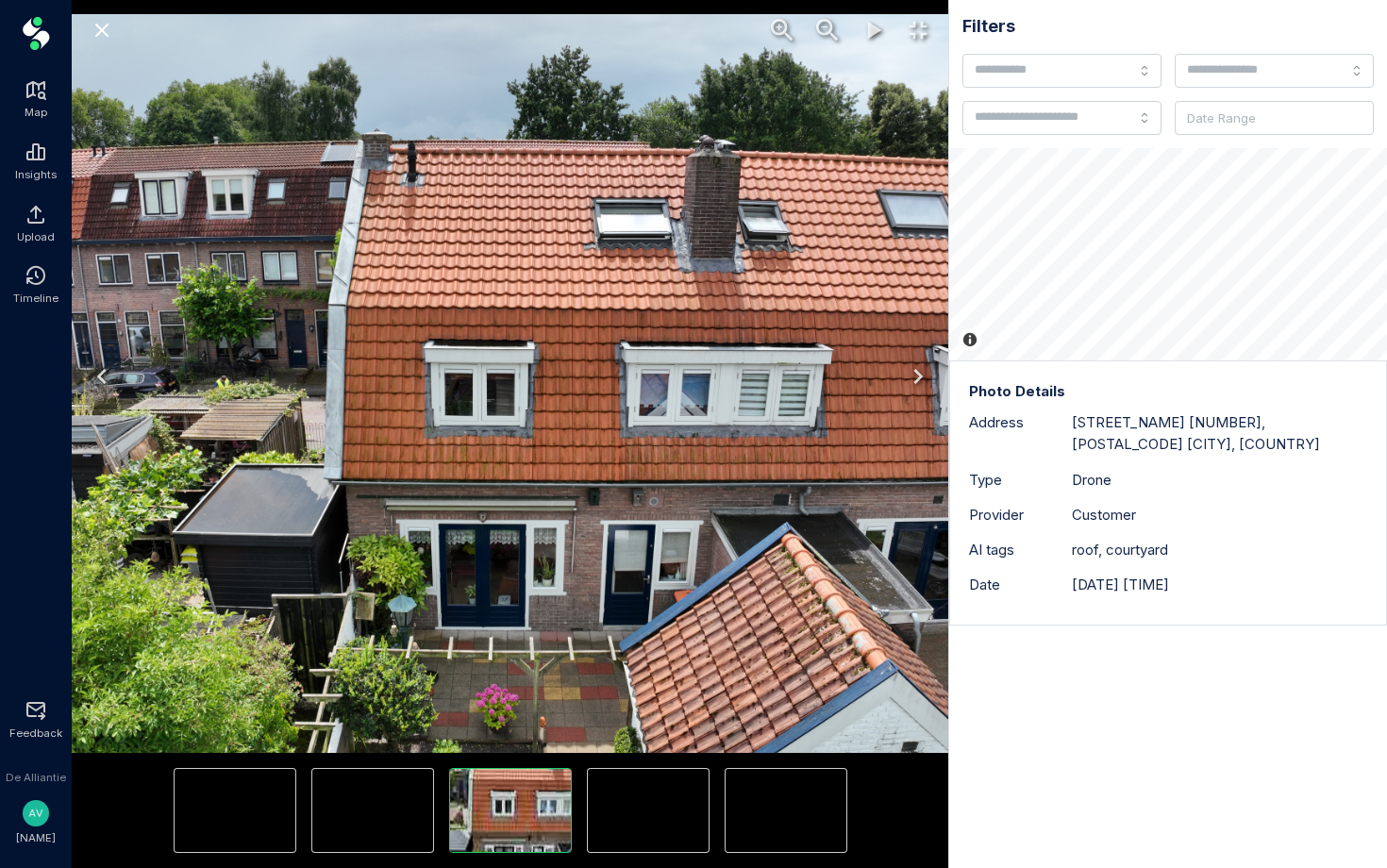 type 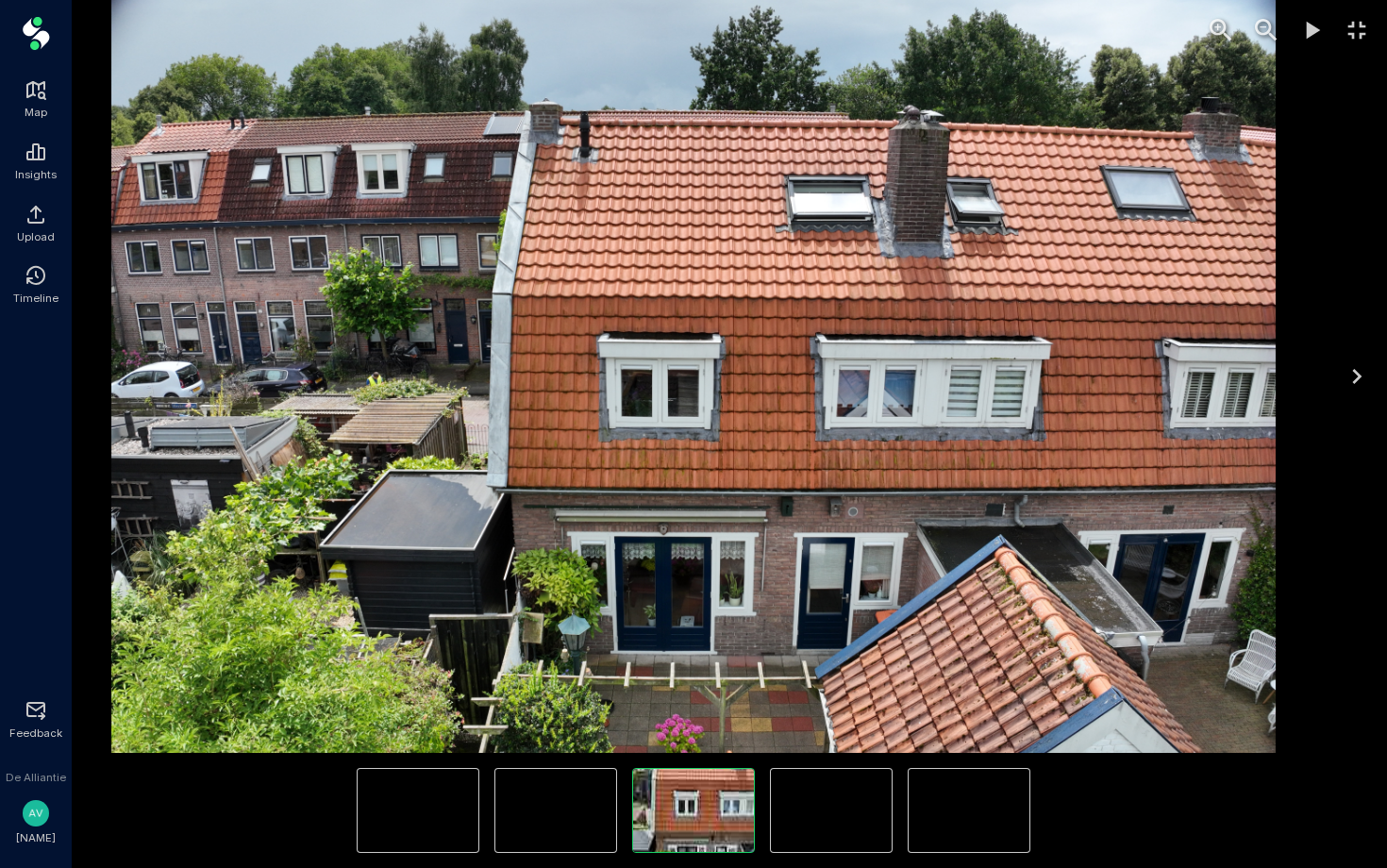 click 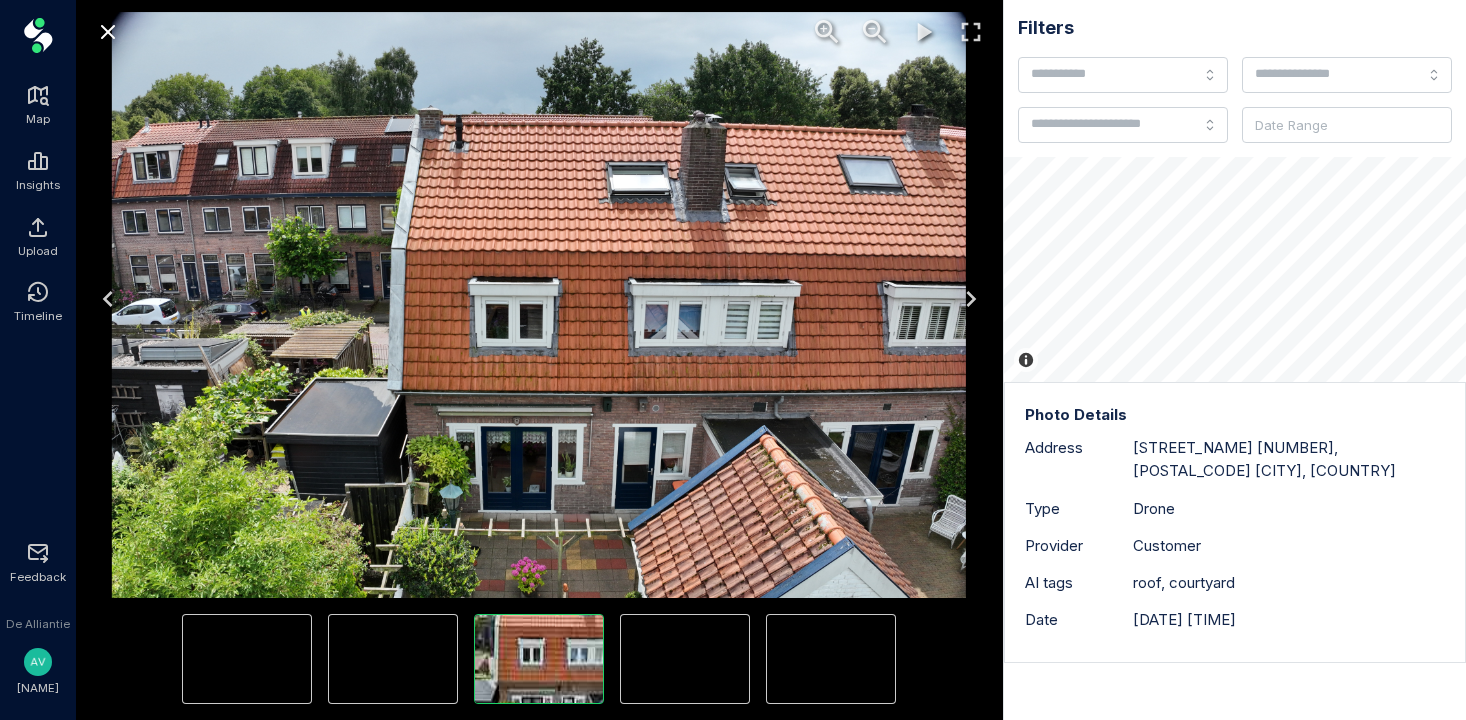 click 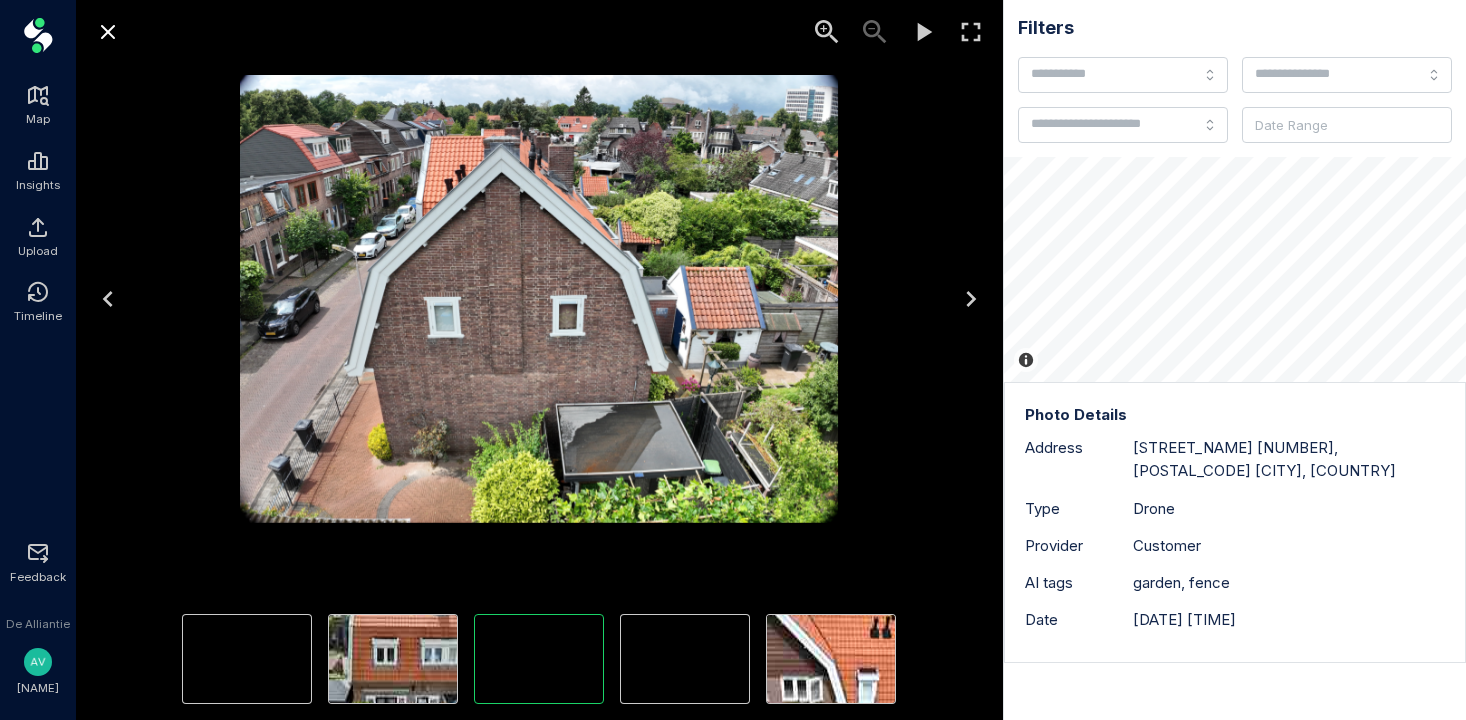 click 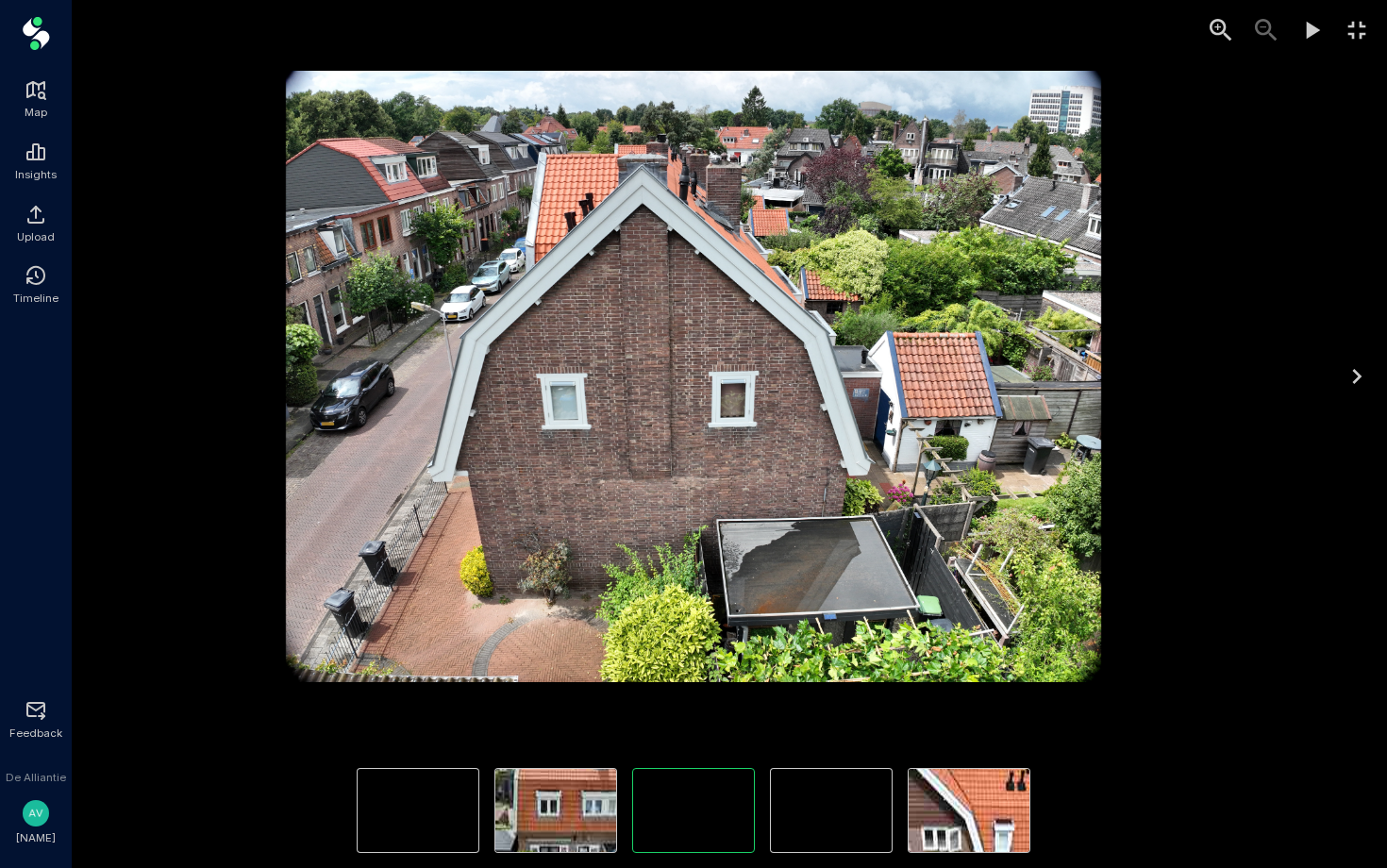 click 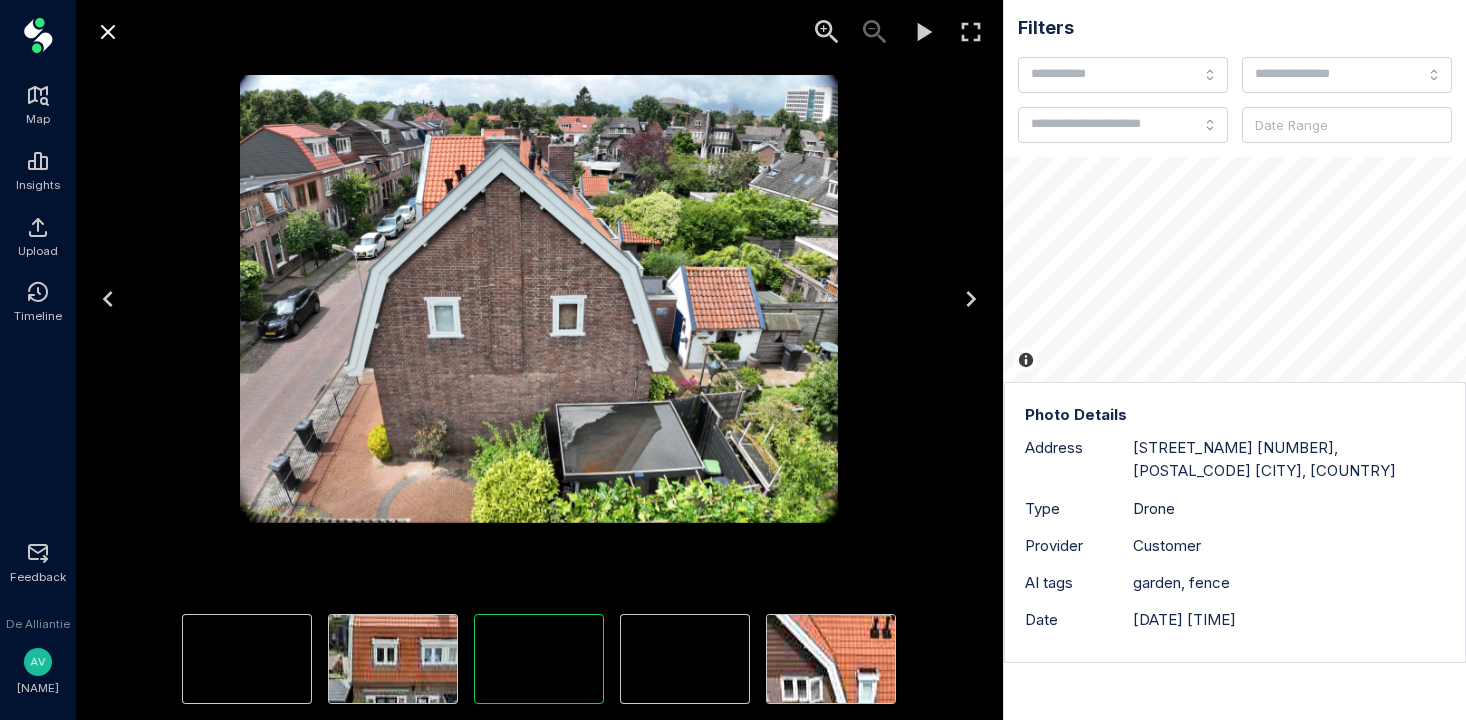 click 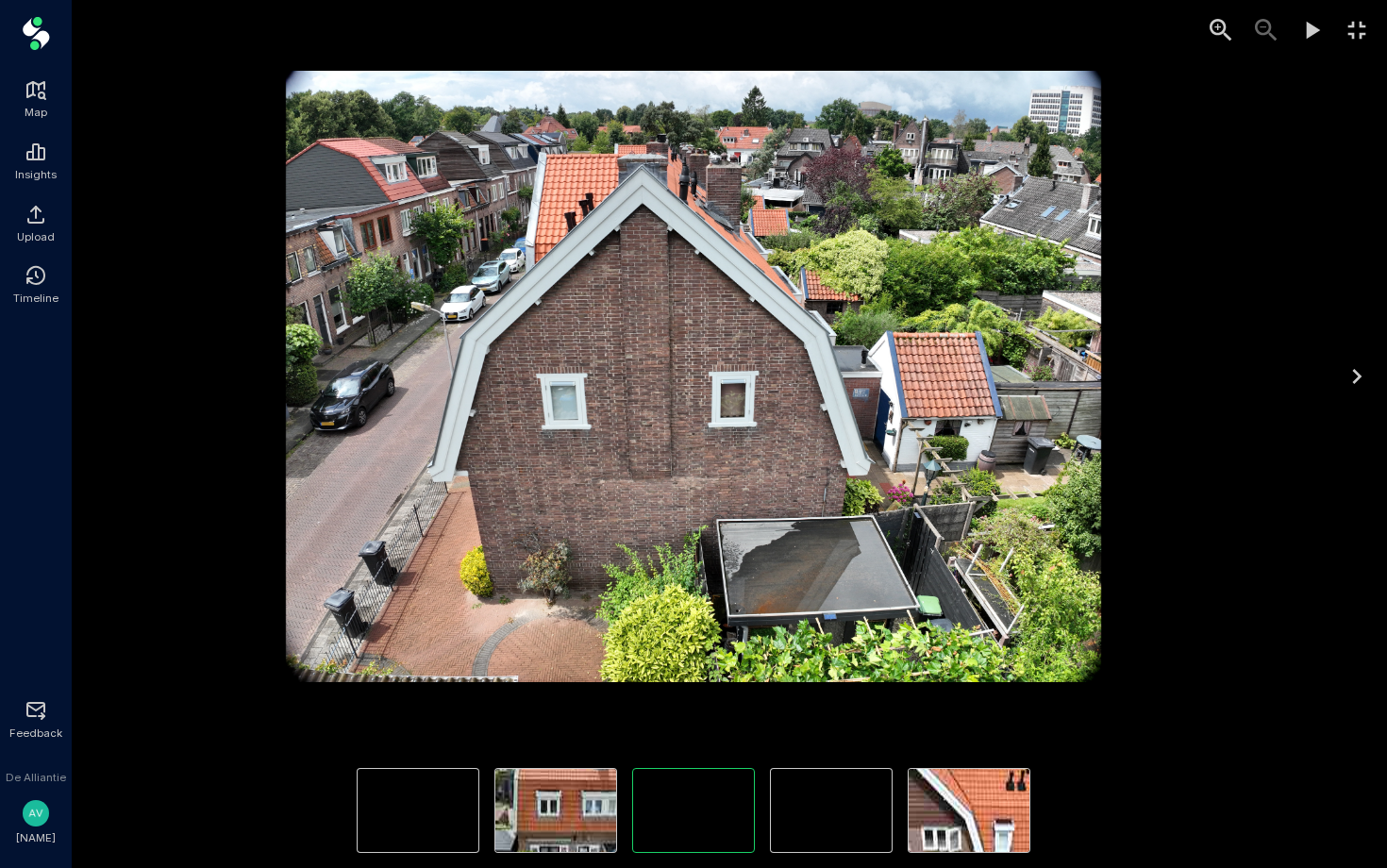 click 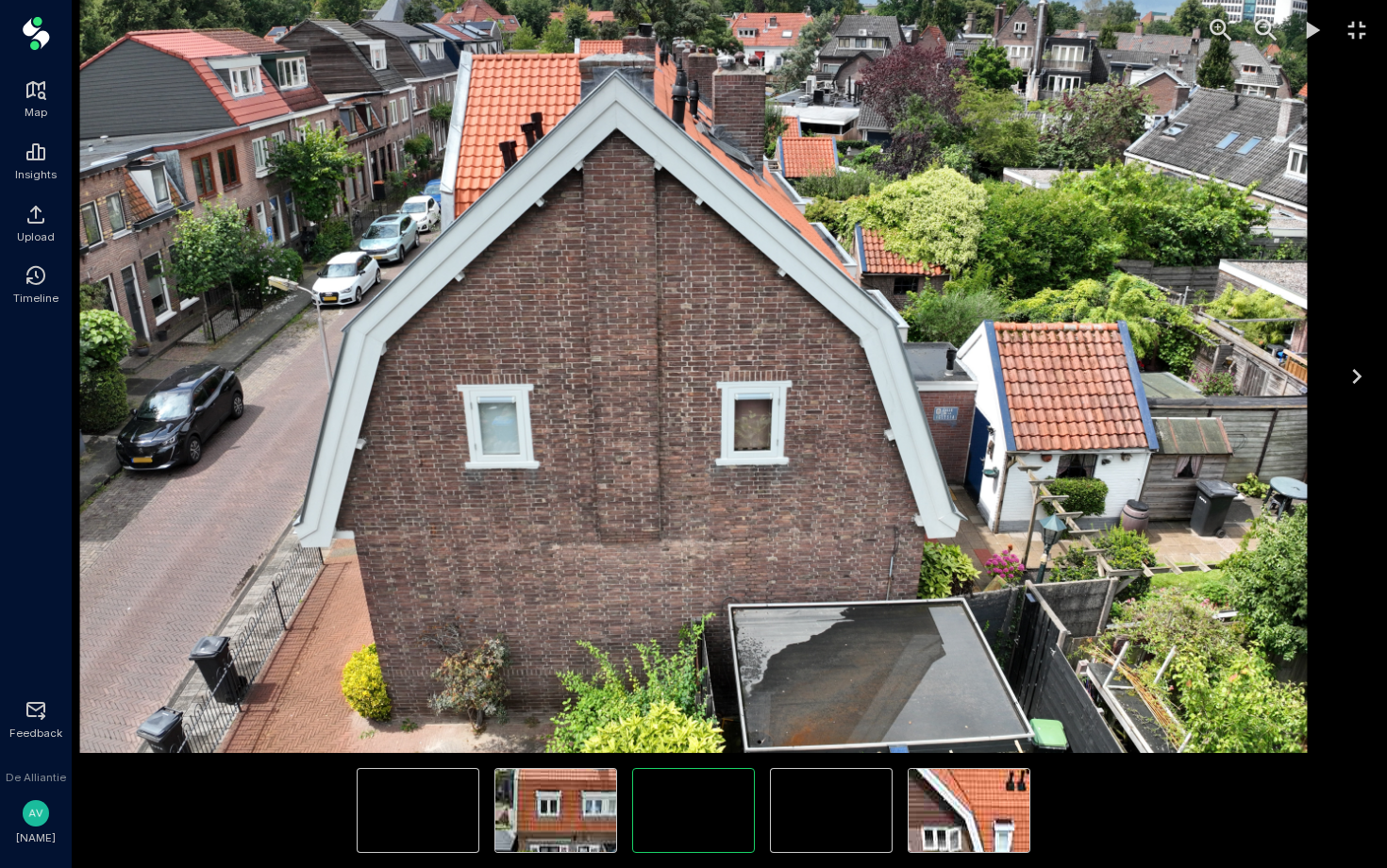 type 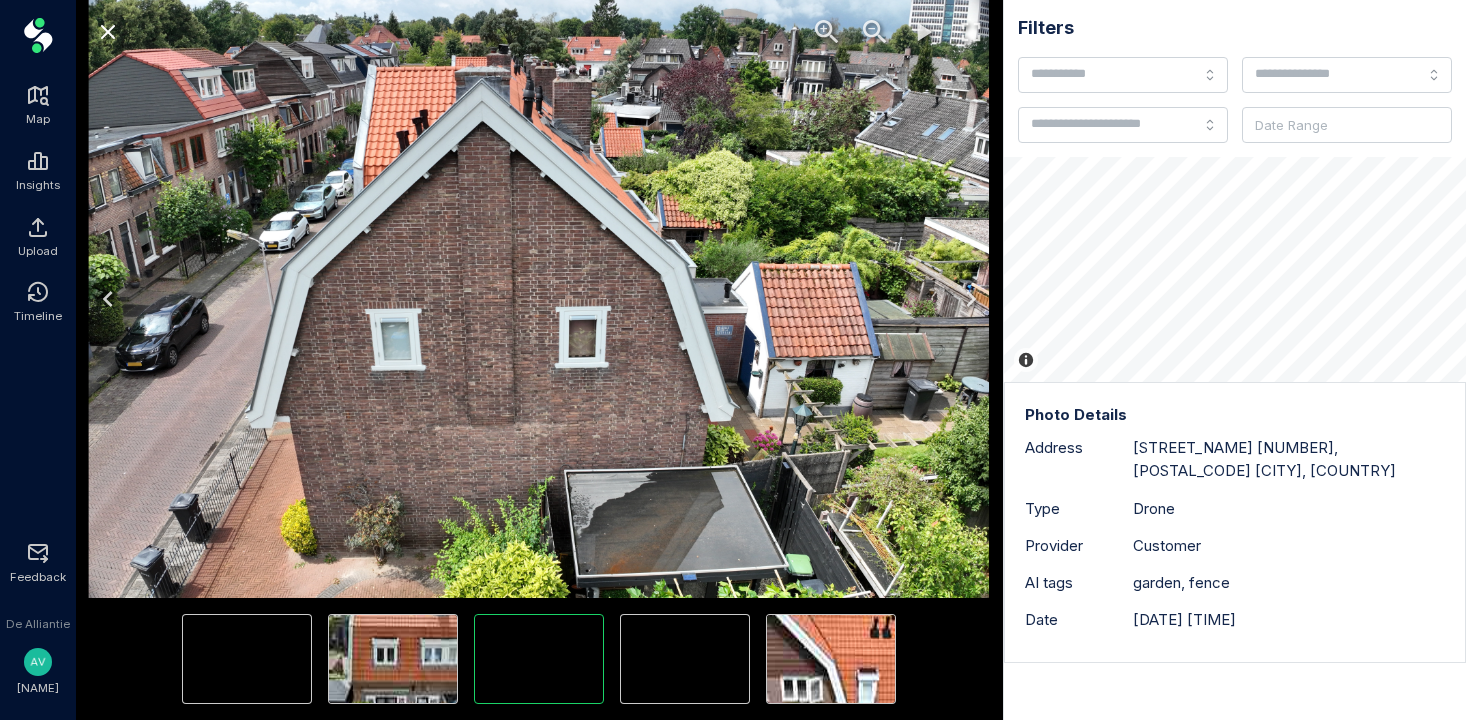 click 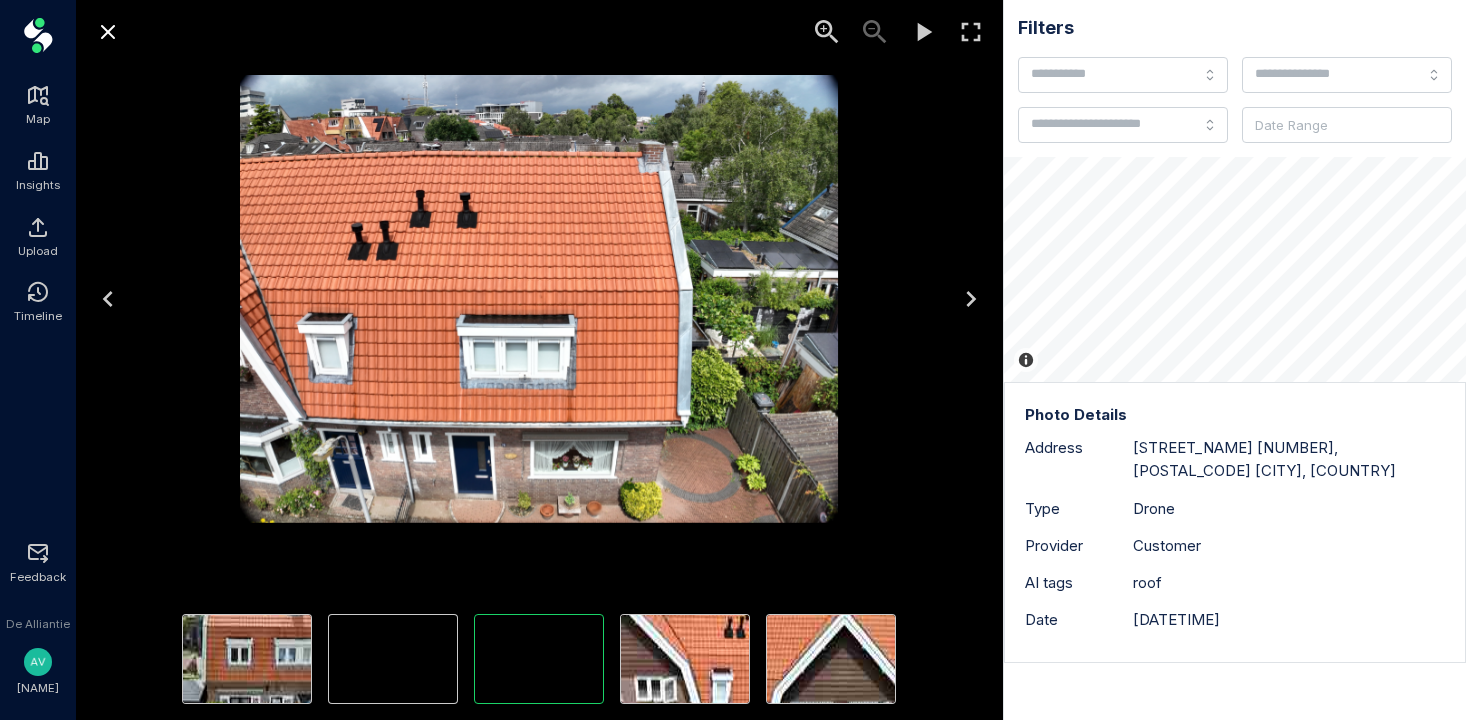 click 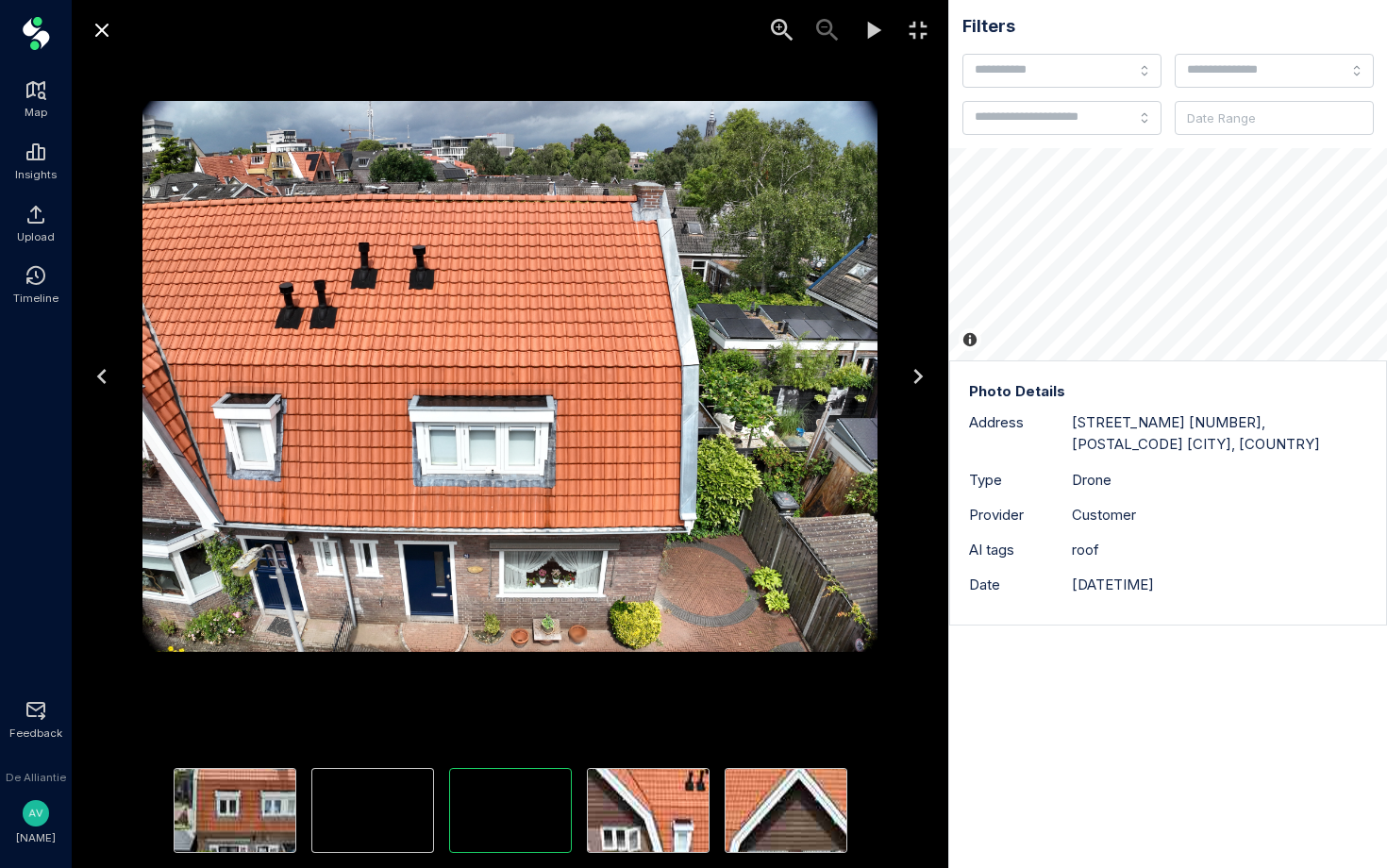 type 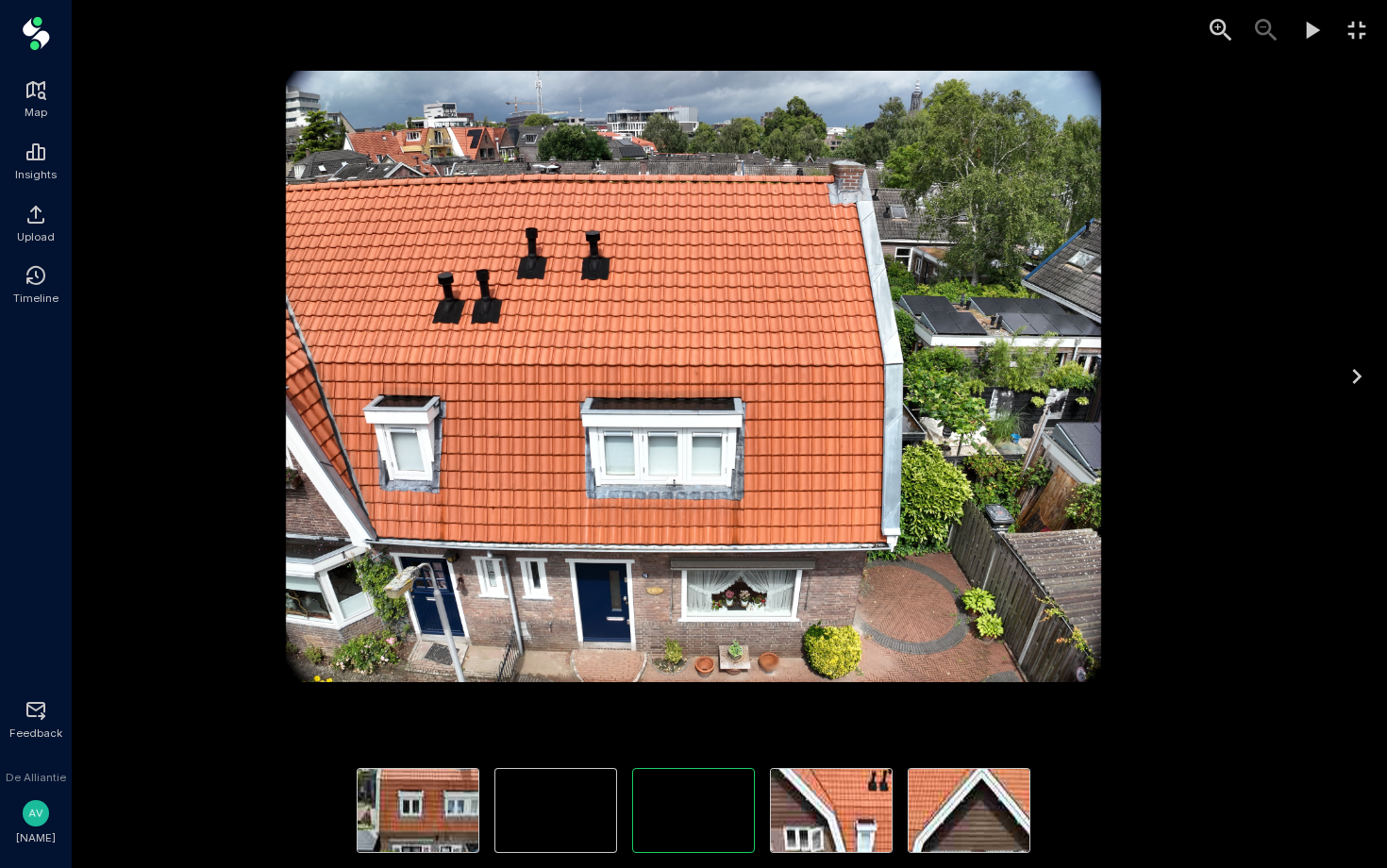 click 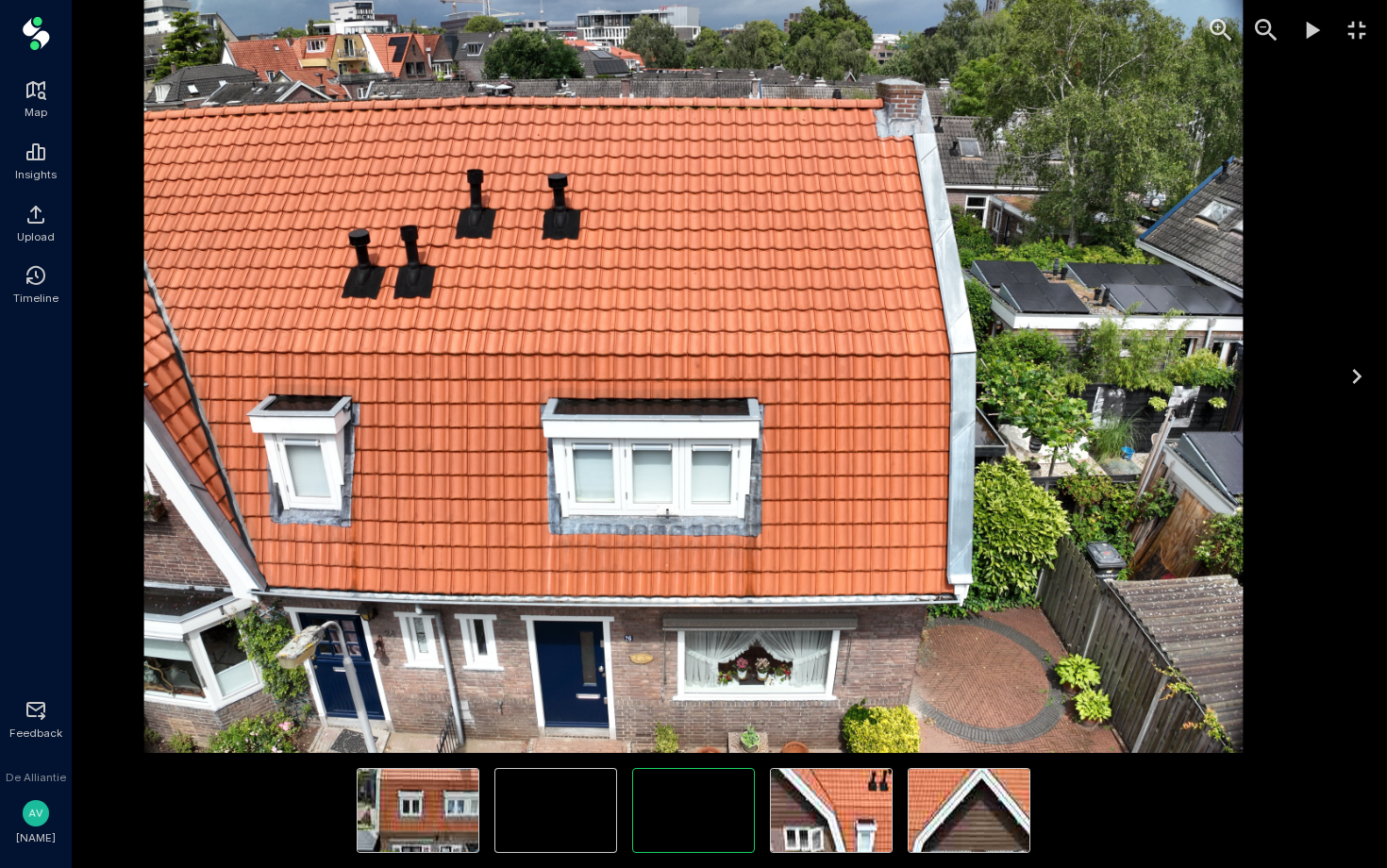 type 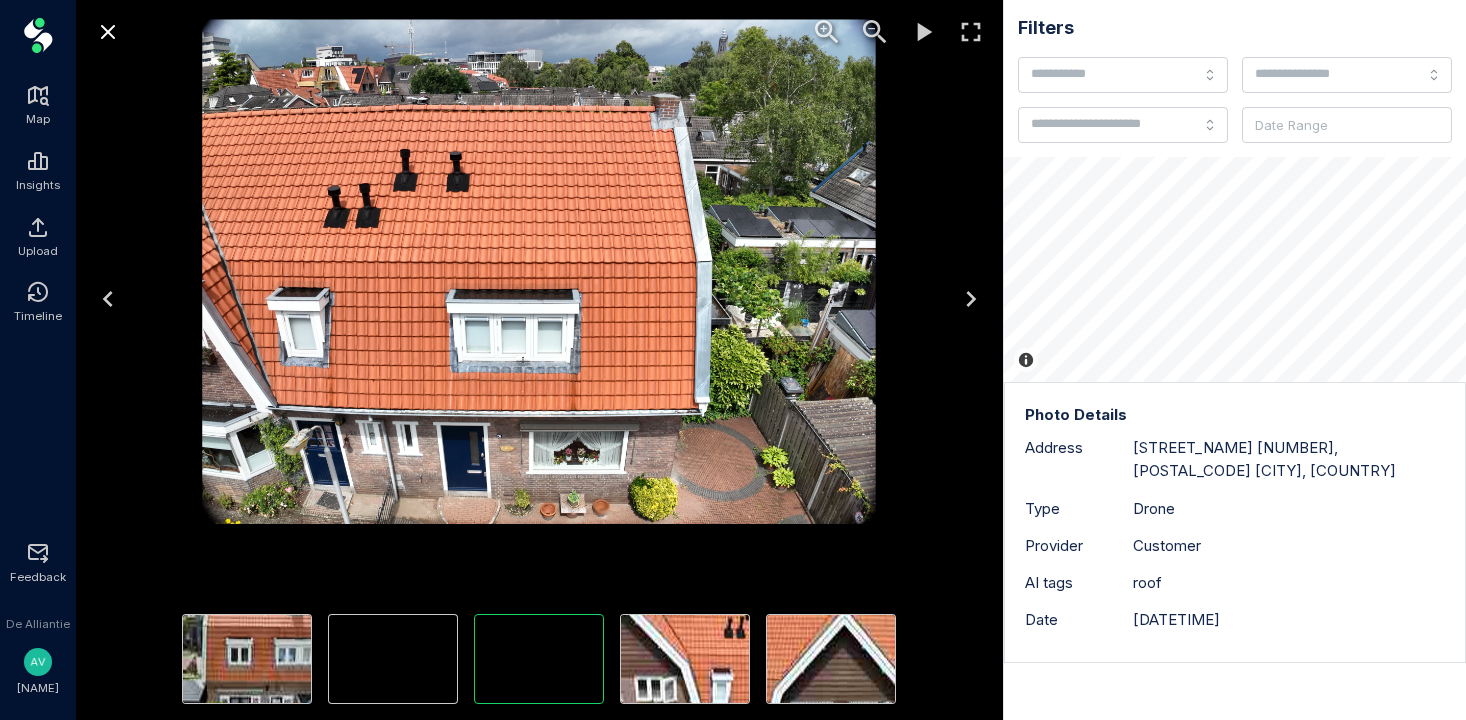 click 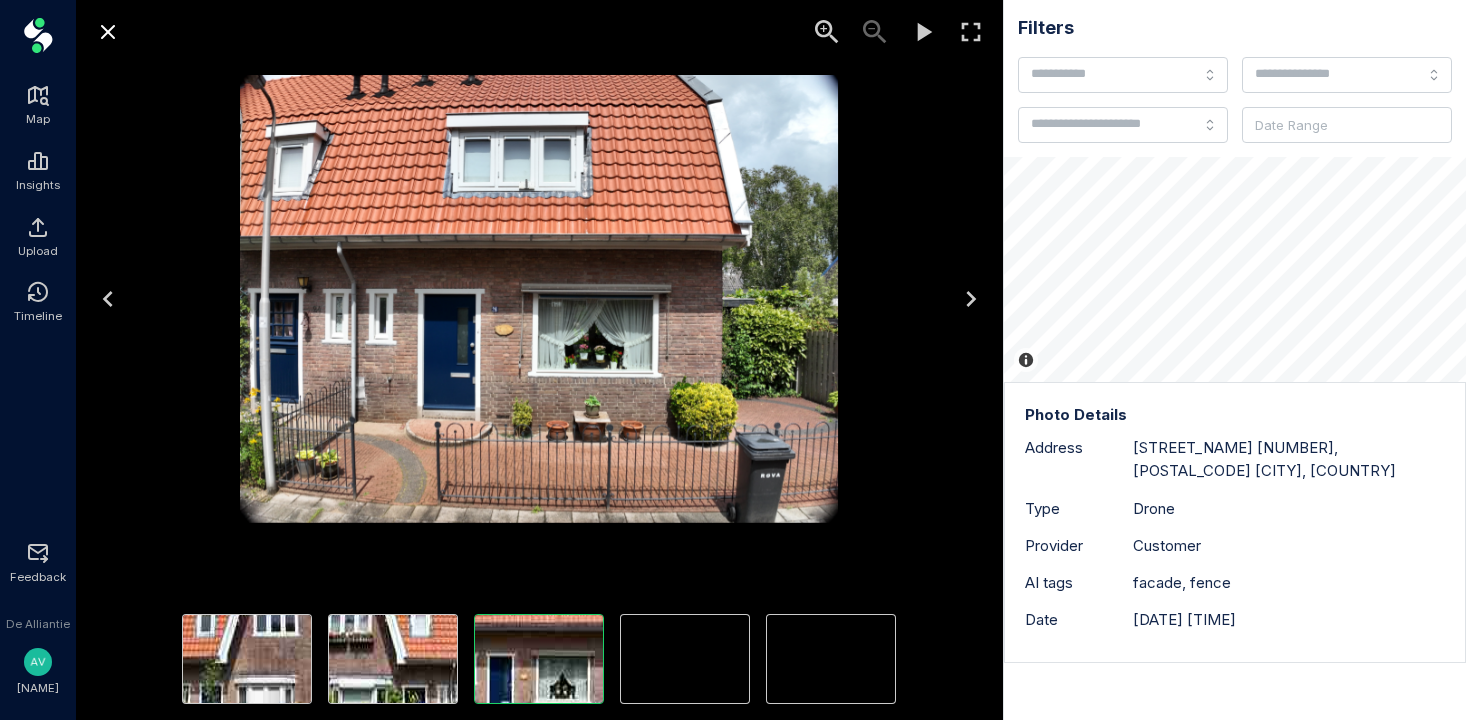 click 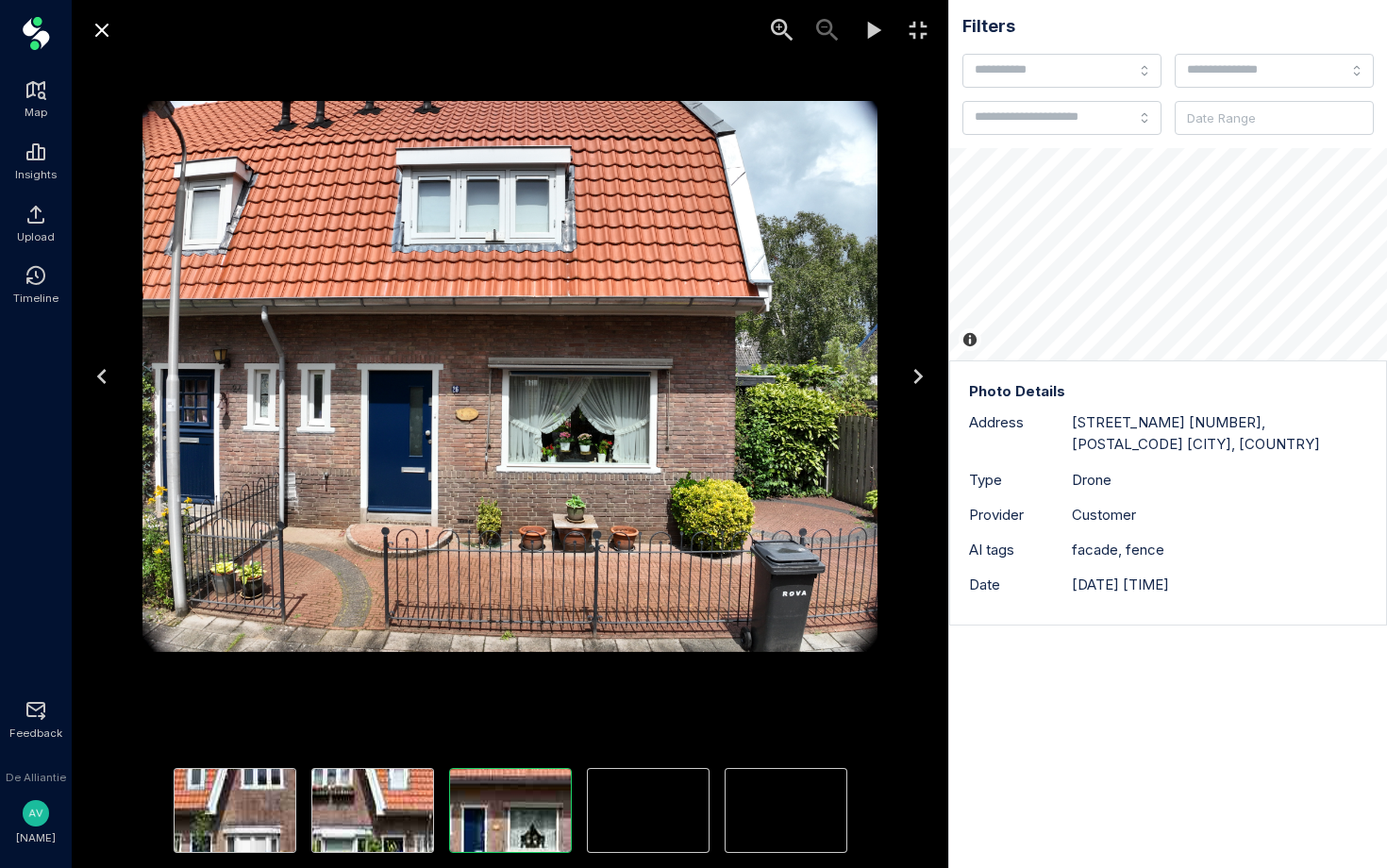 type 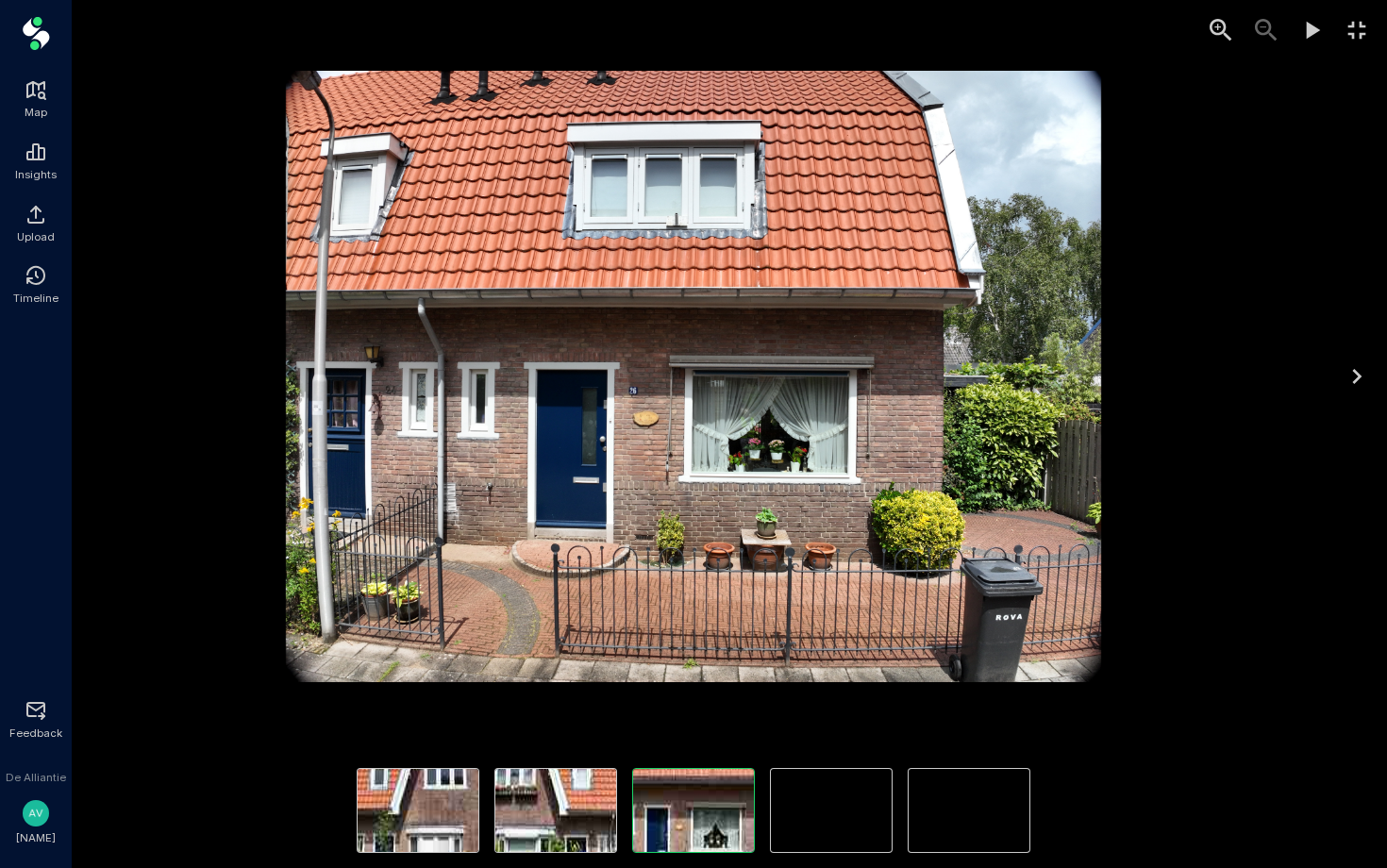 click 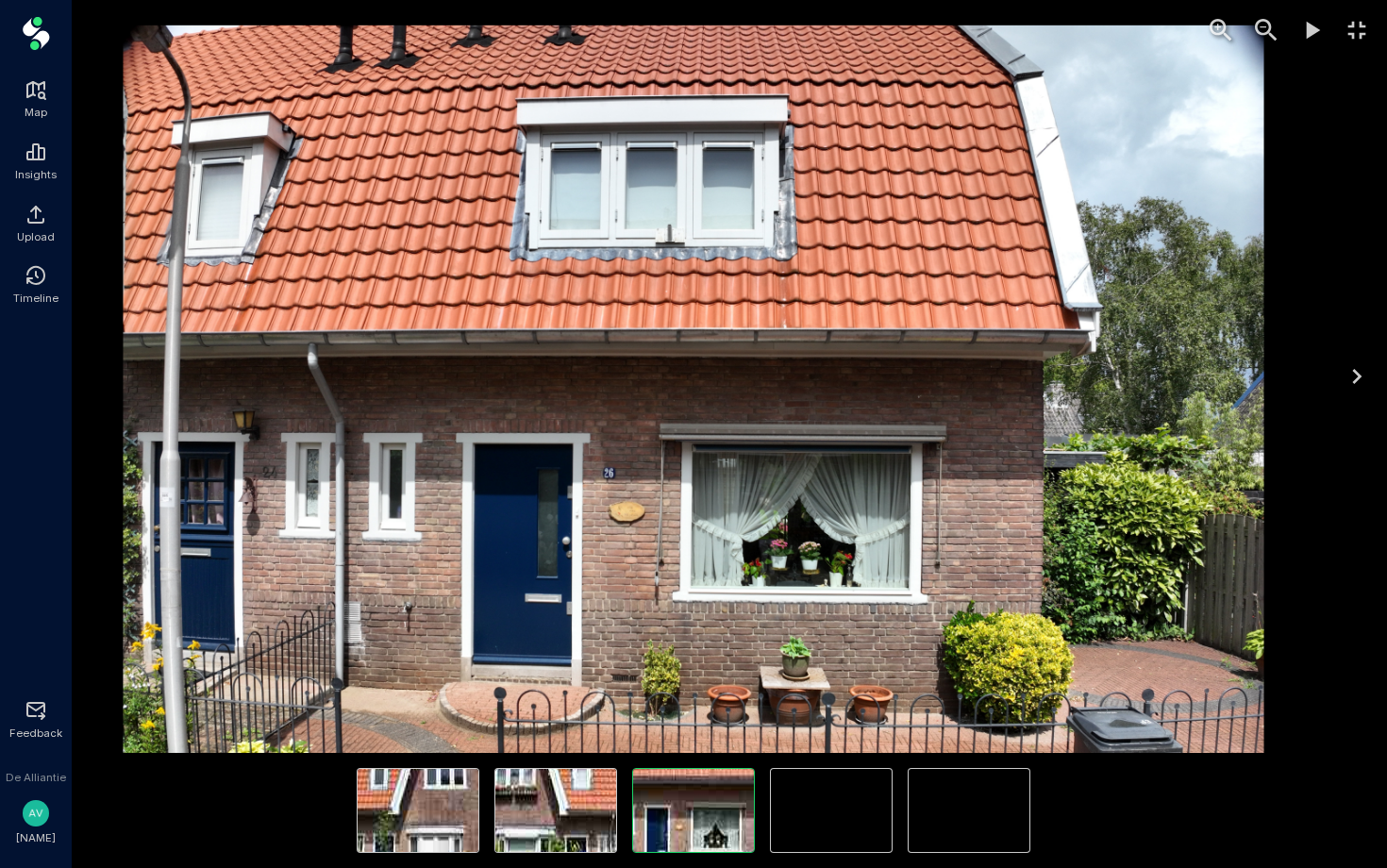 drag, startPoint x: 920, startPoint y: 278, endPoint x: 918, endPoint y: 392, distance: 114.01754 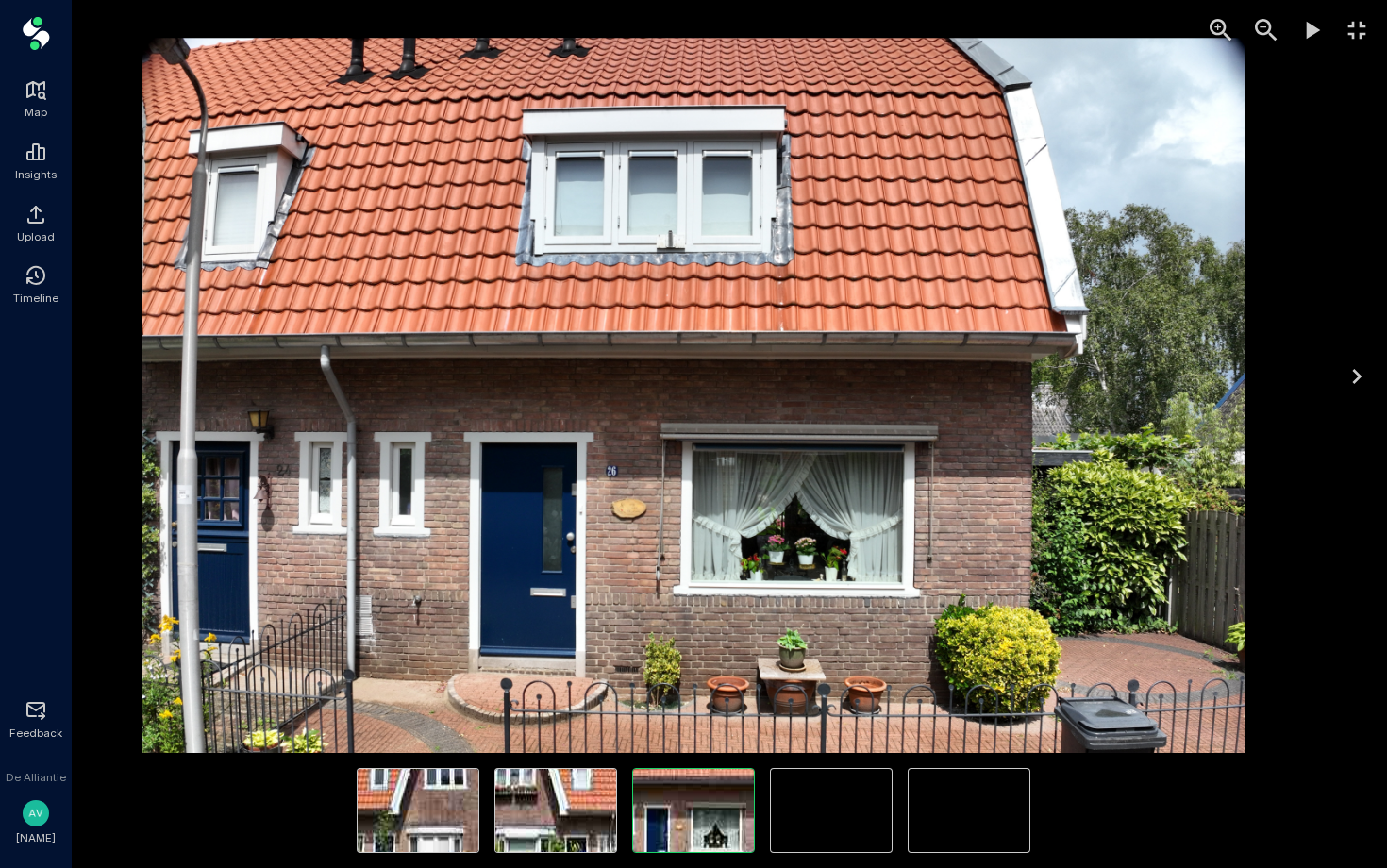 click 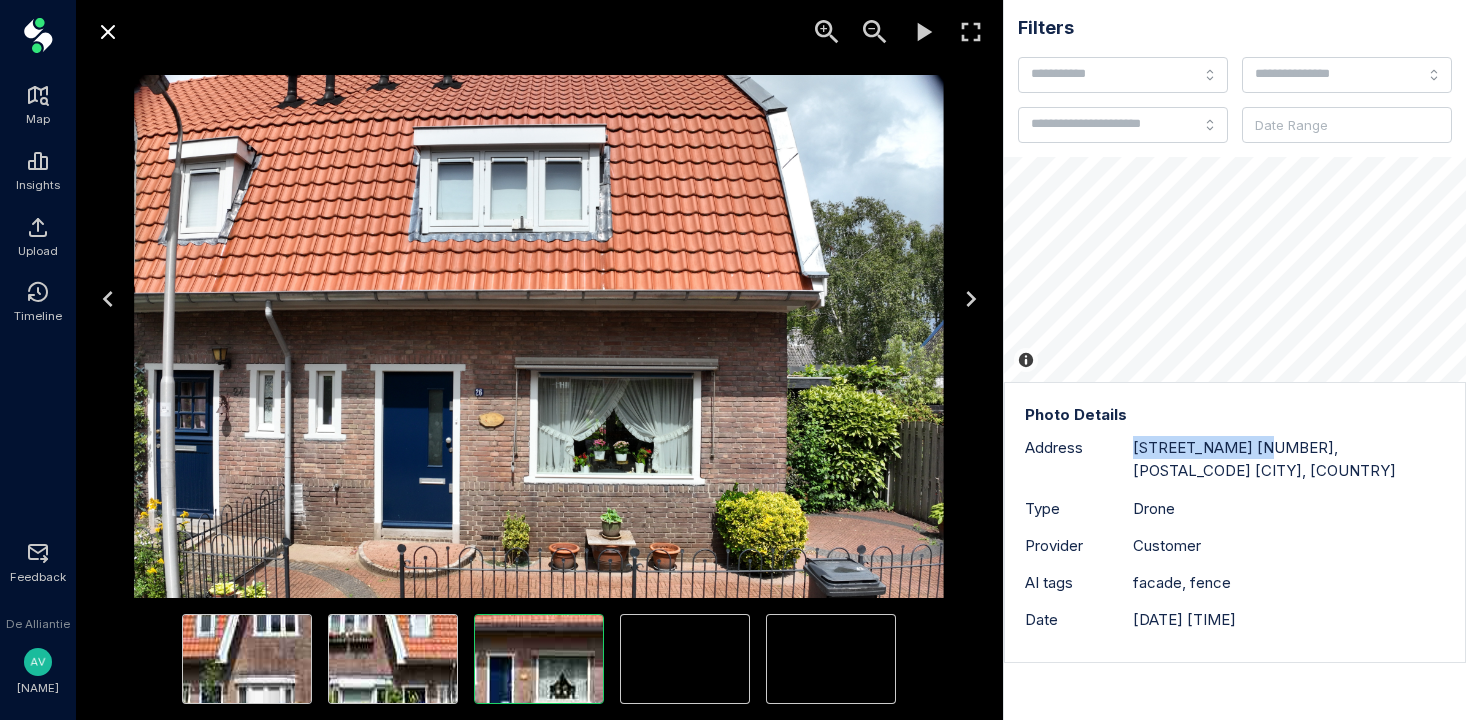 drag, startPoint x: 1249, startPoint y: 444, endPoint x: 1139, endPoint y: 444, distance: 110 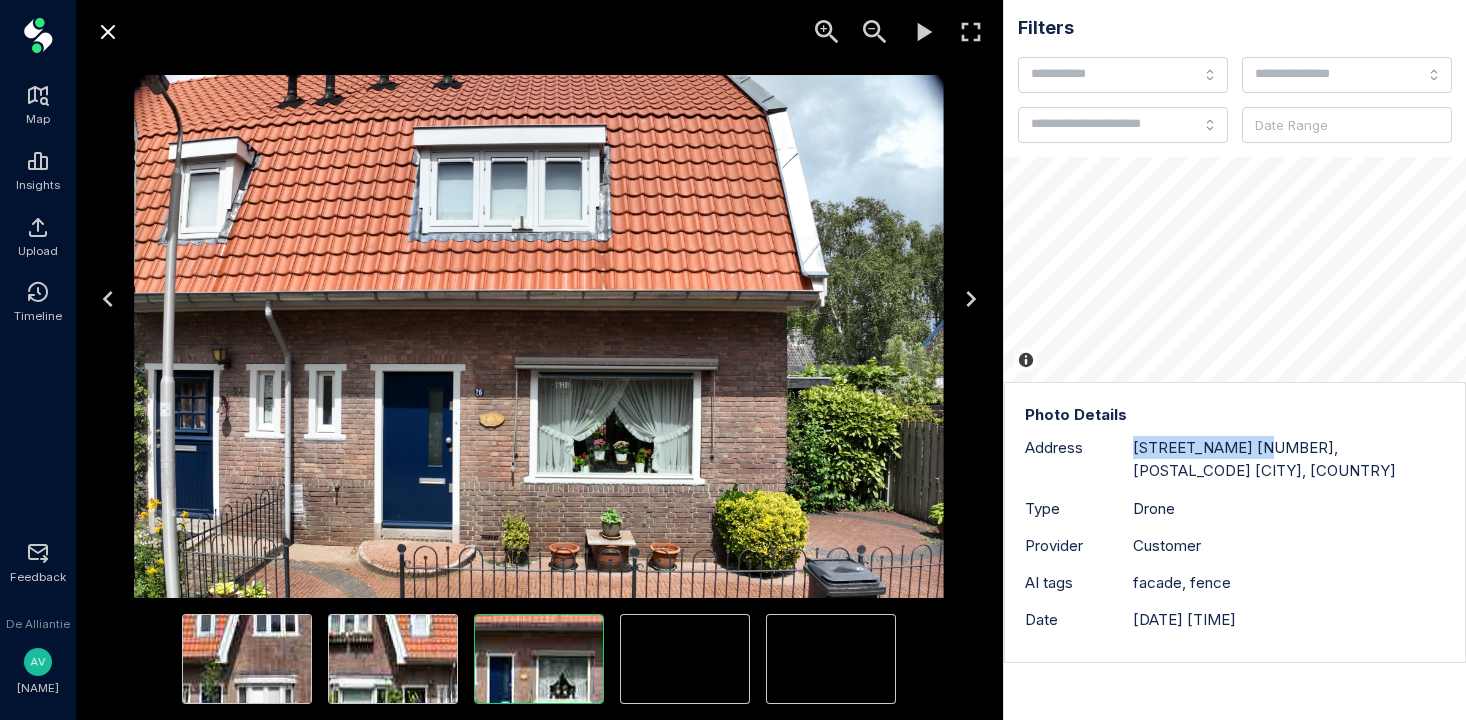 click on "[STREET_NAME] [NUMBER], [POSTAL_CODE] [CITY], [COUNTRY]" at bounding box center (1289, 459) 